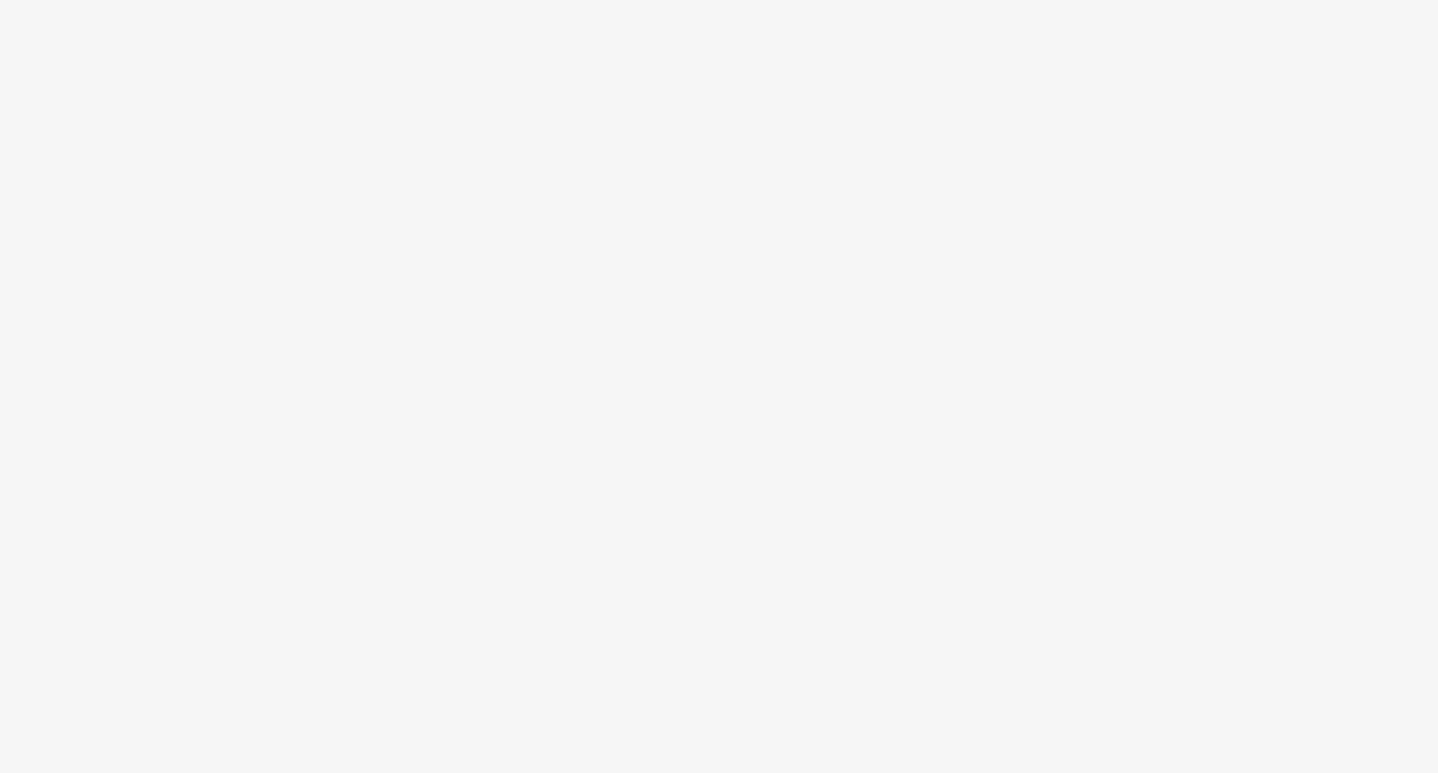 scroll, scrollTop: 0, scrollLeft: 0, axis: both 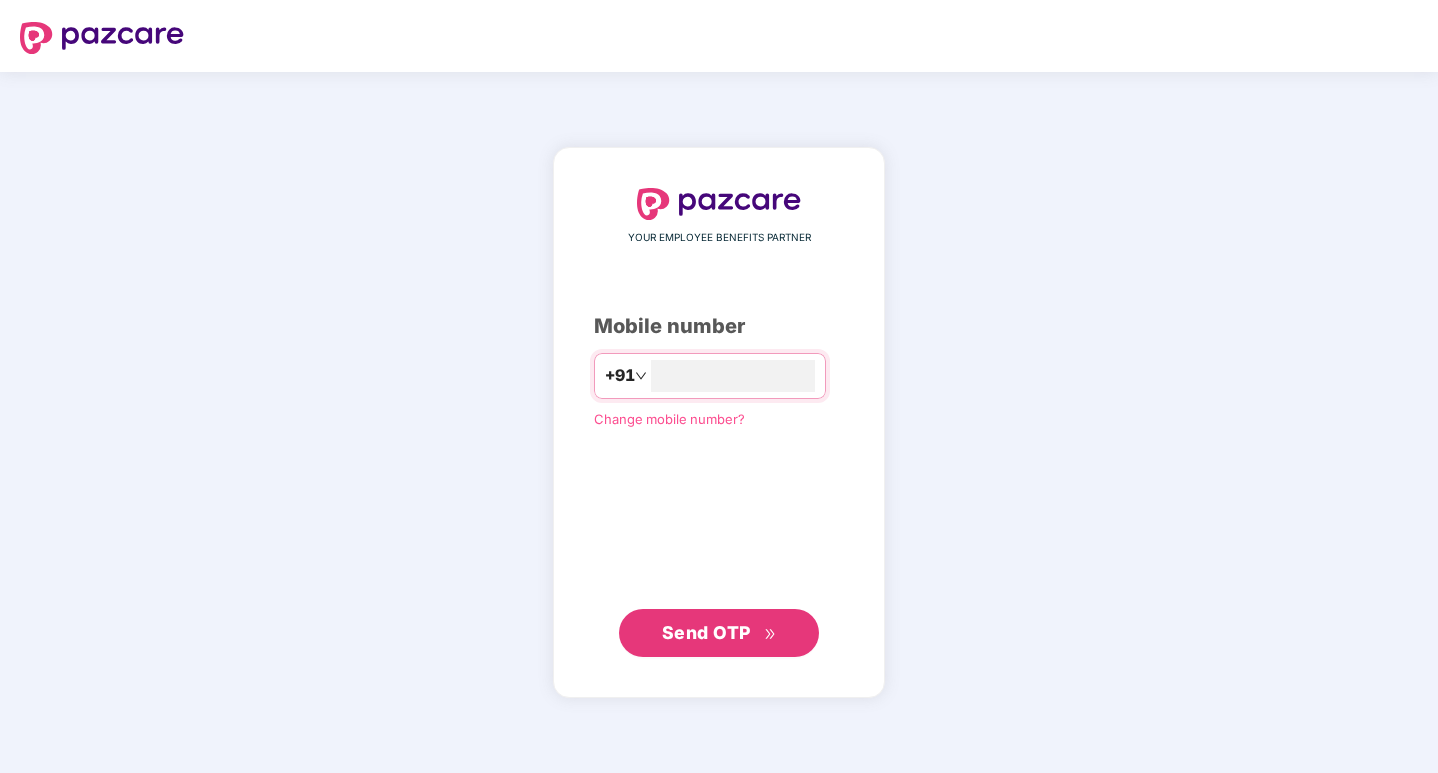 type on "**********" 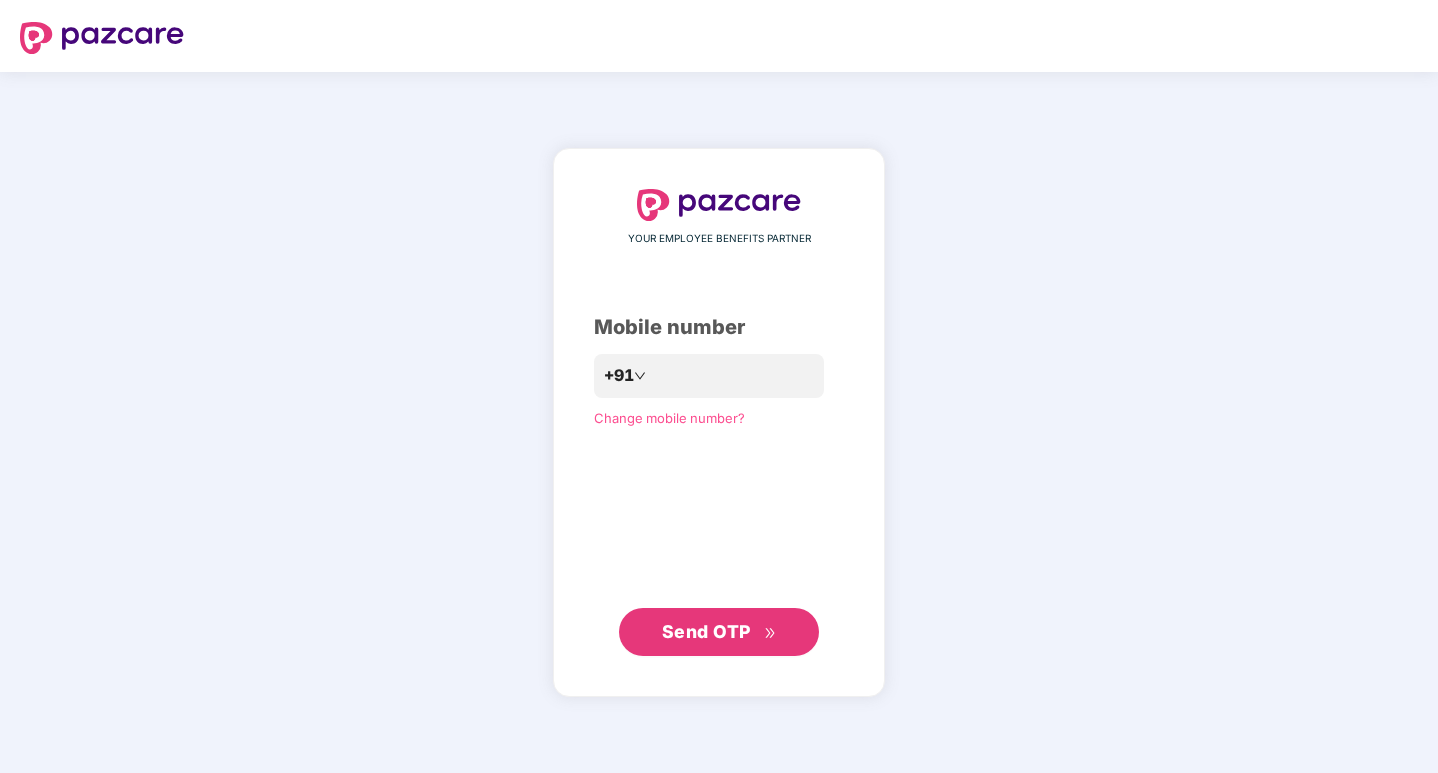 click on "Send OTP" at bounding box center (706, 631) 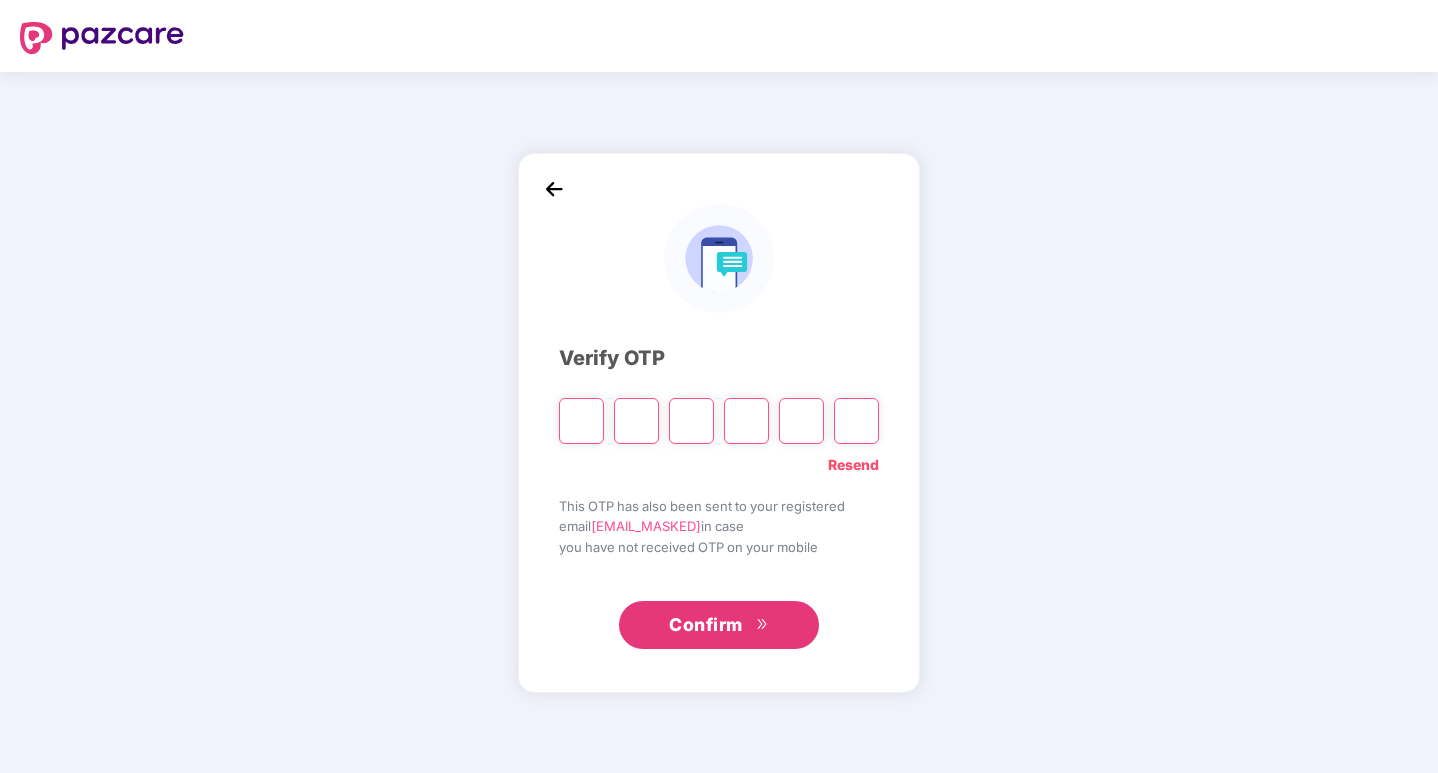type on "*" 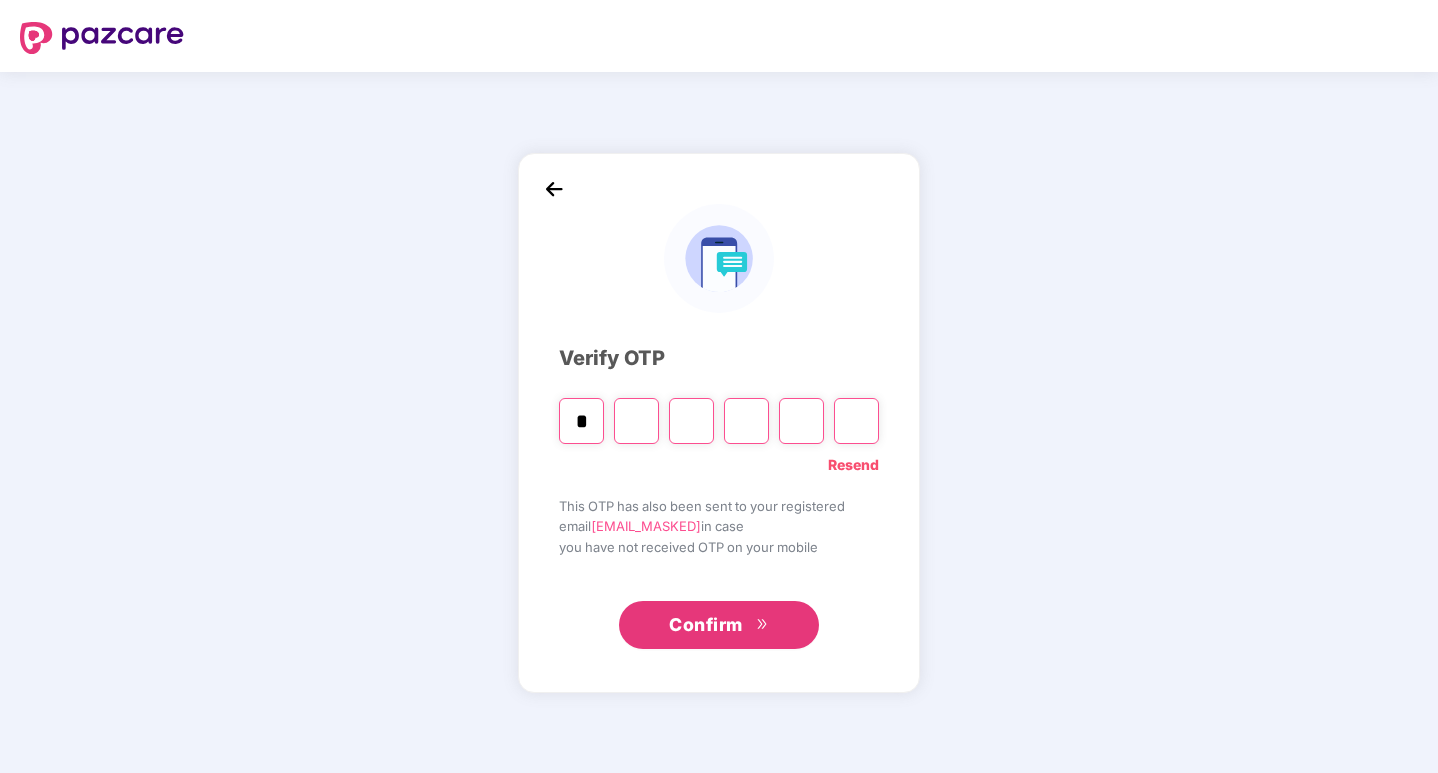 type on "*" 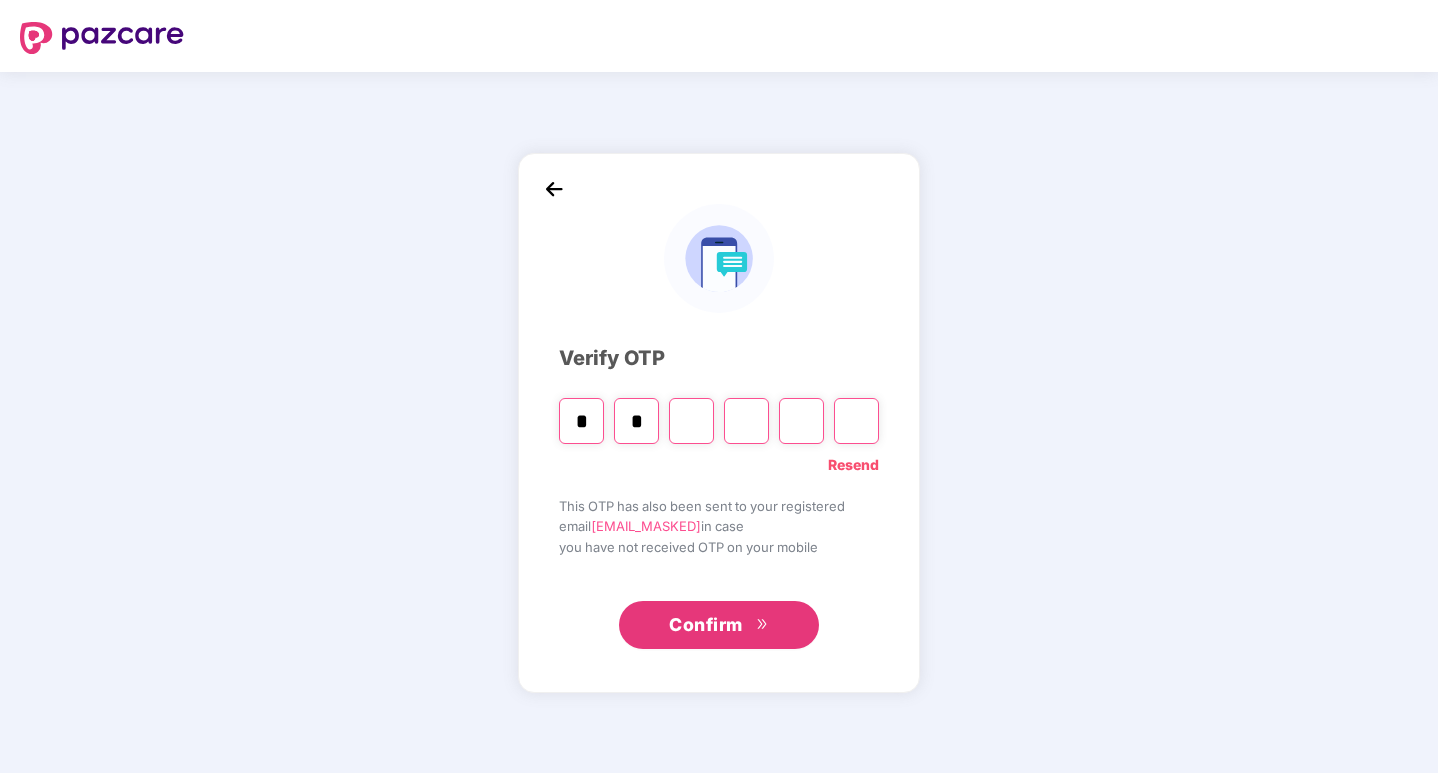 type on "*" 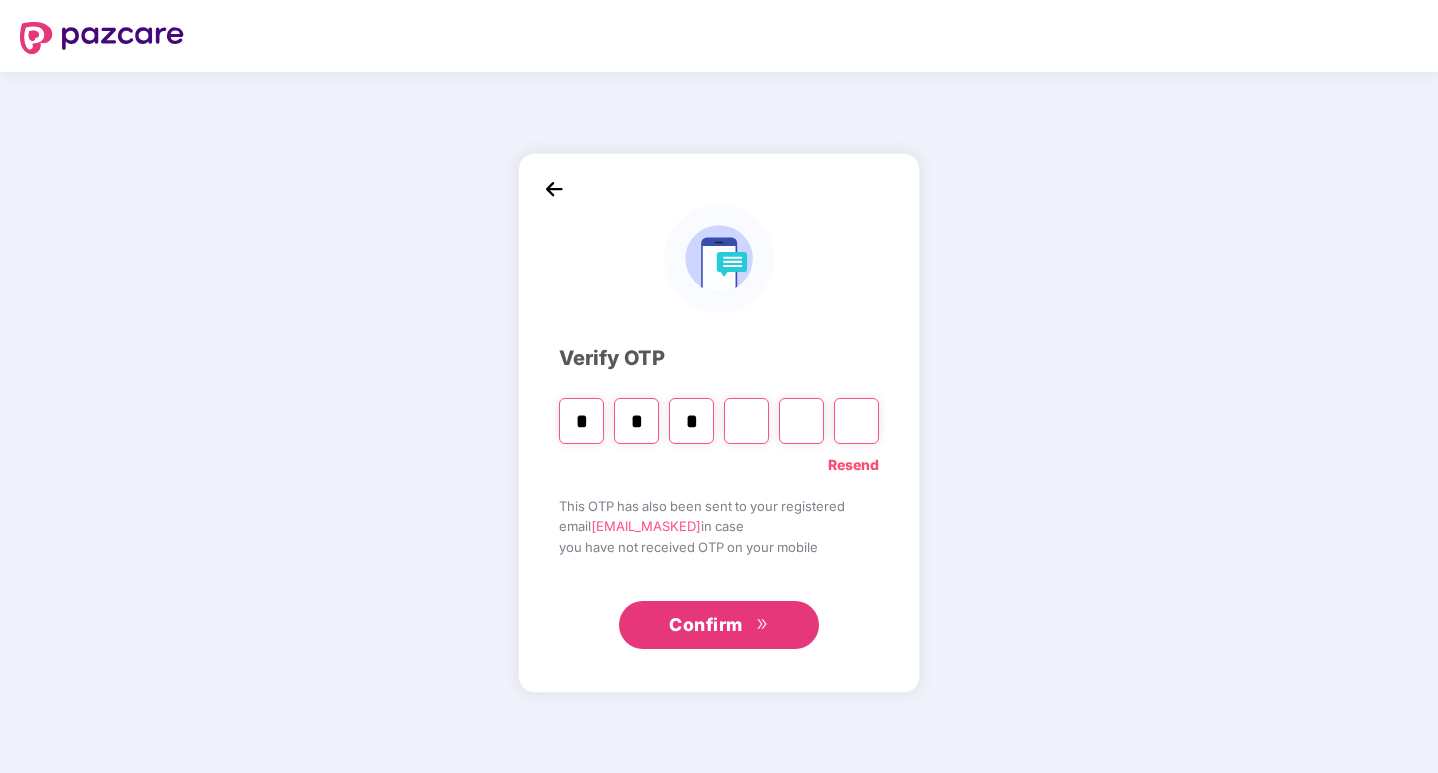 type on "*" 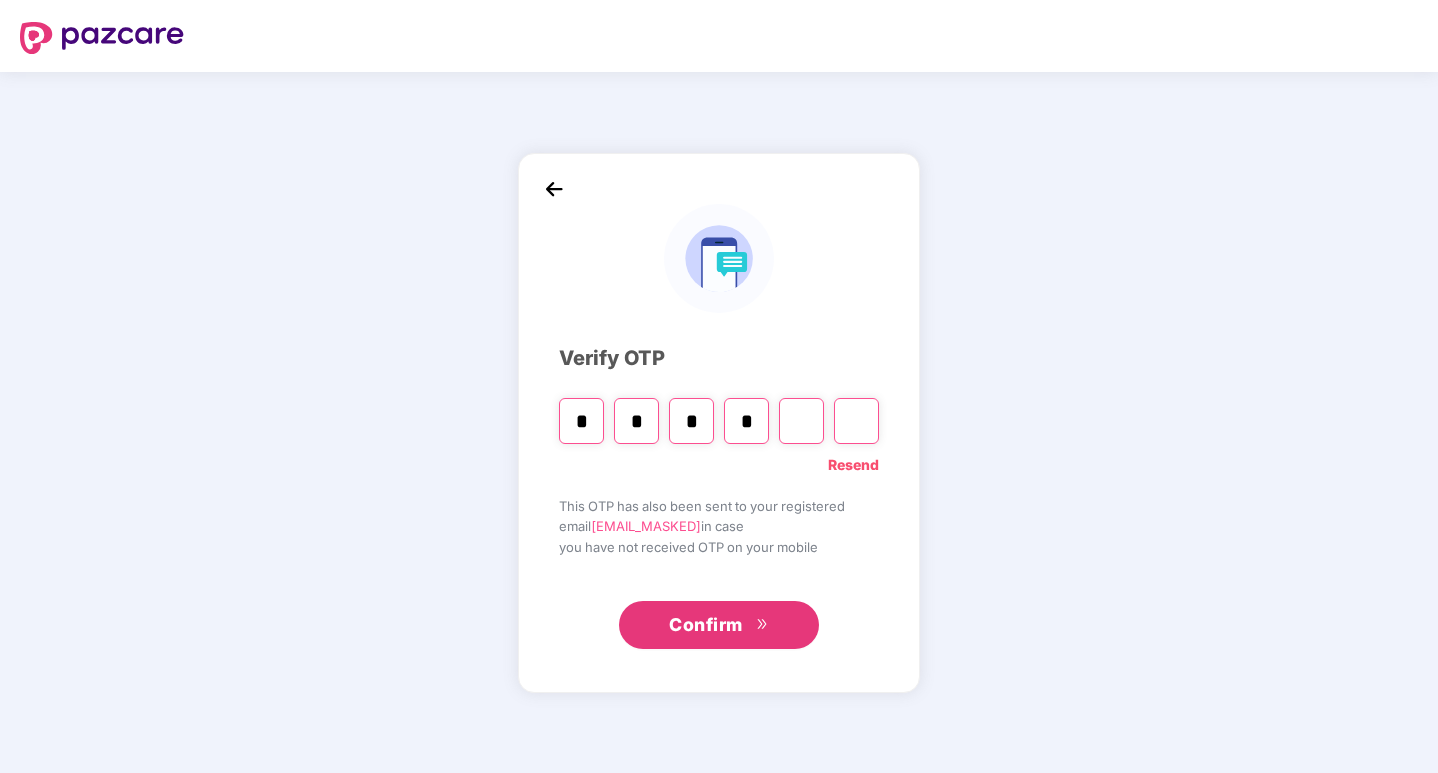 type on "*" 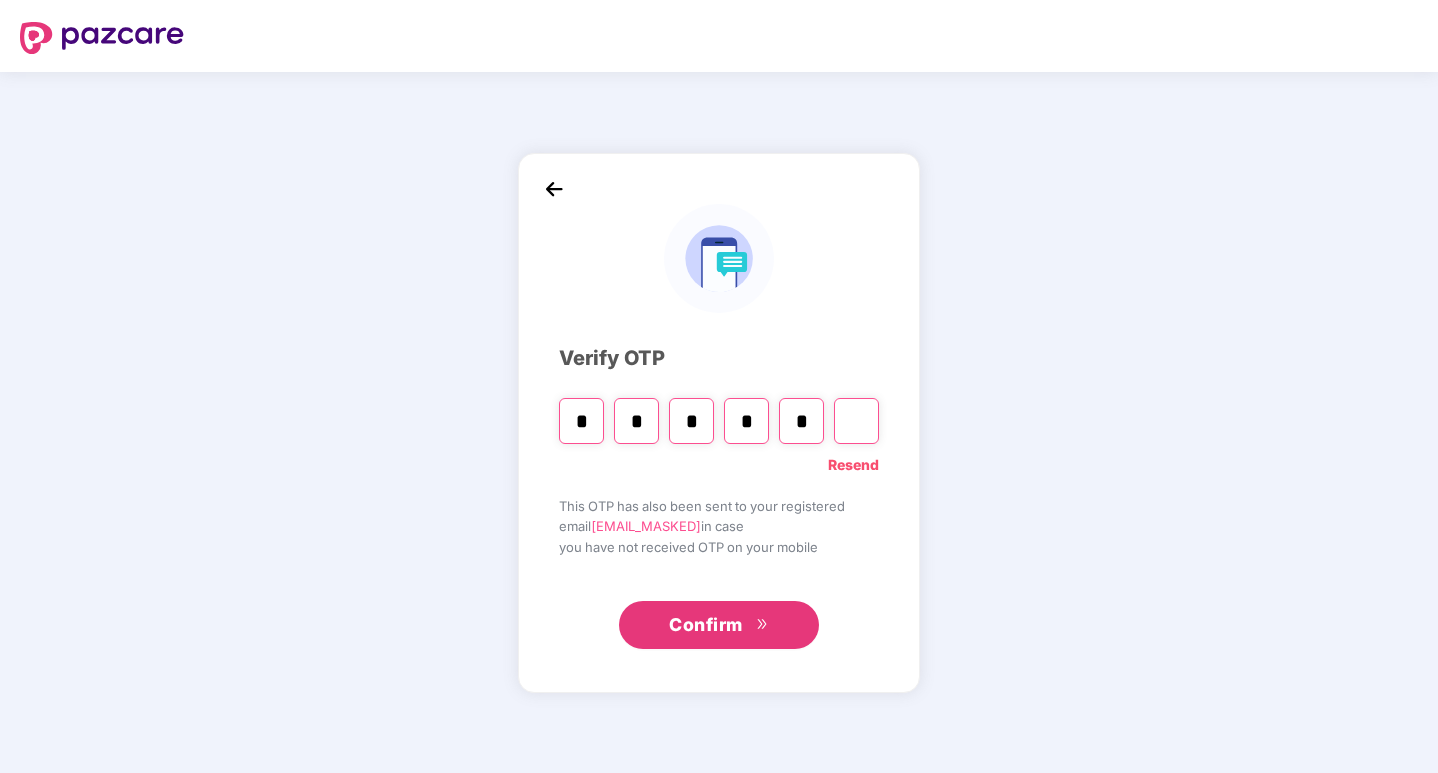 type on "*" 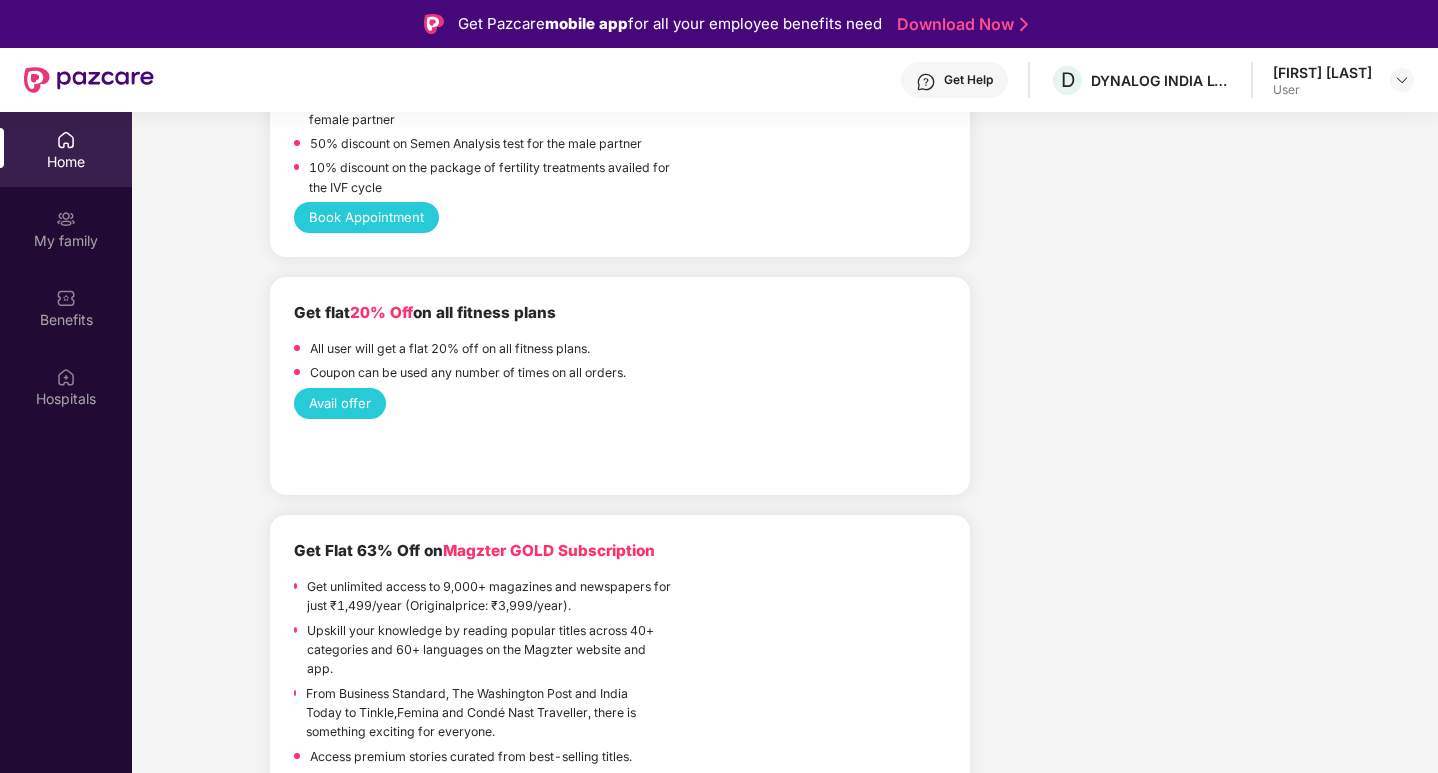 scroll, scrollTop: 5208, scrollLeft: 0, axis: vertical 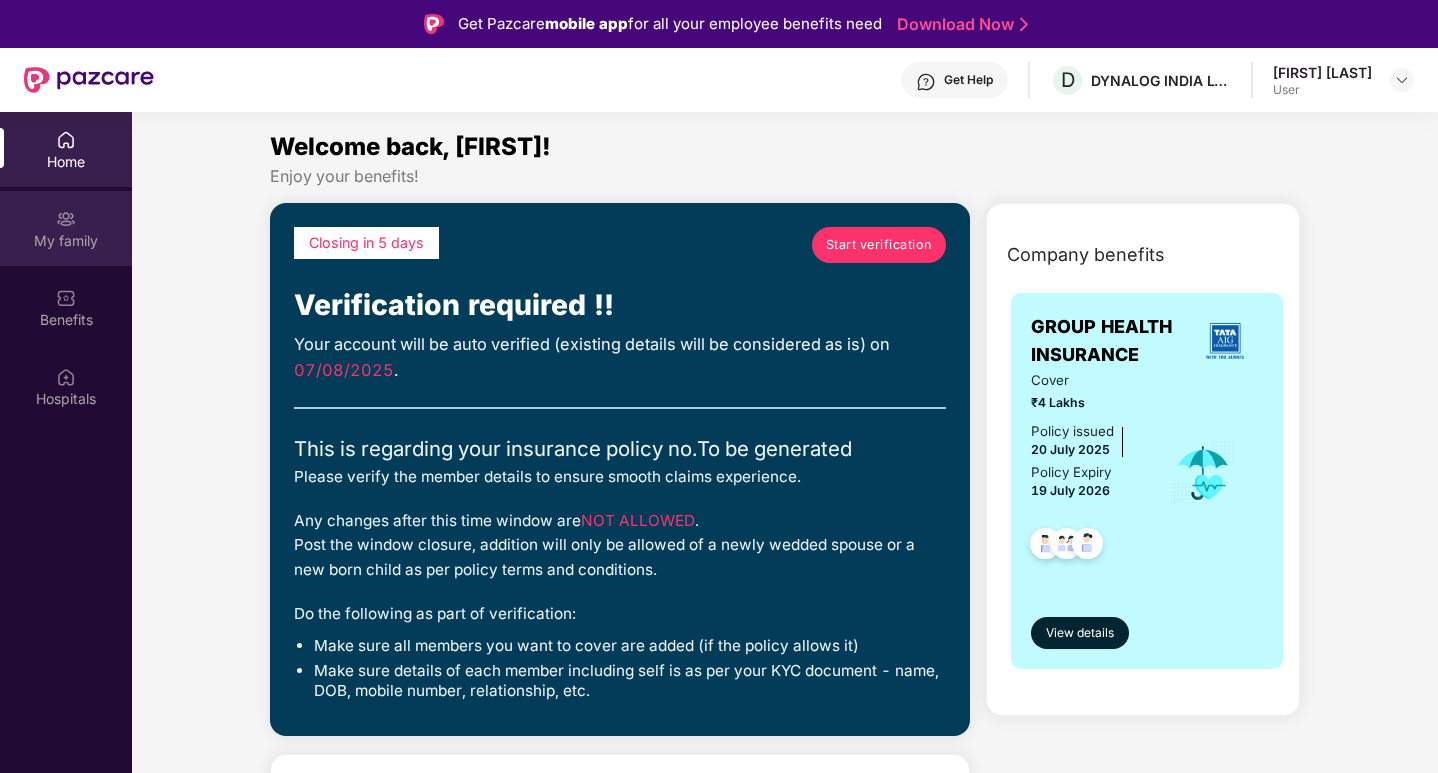 click on "My family" at bounding box center (66, 241) 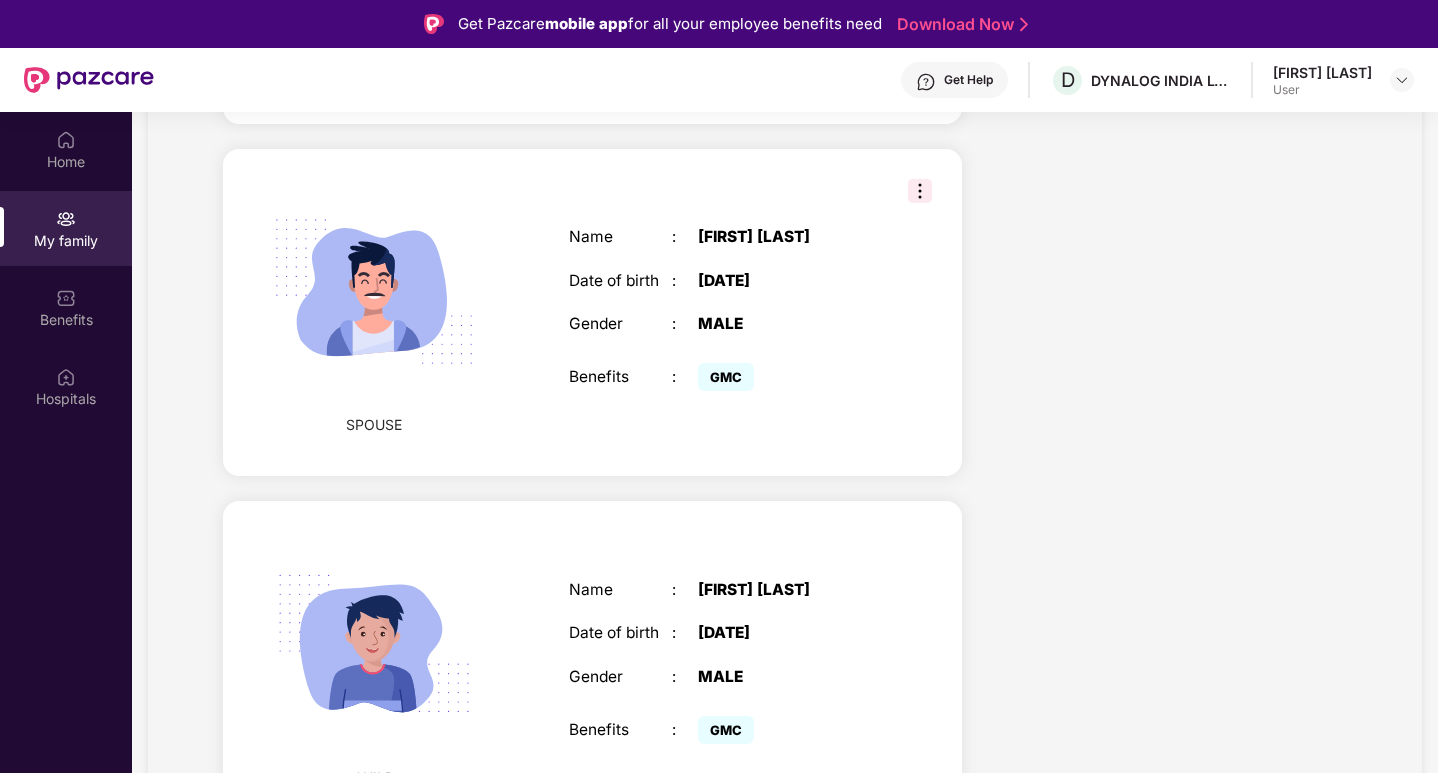 scroll, scrollTop: 1204, scrollLeft: 0, axis: vertical 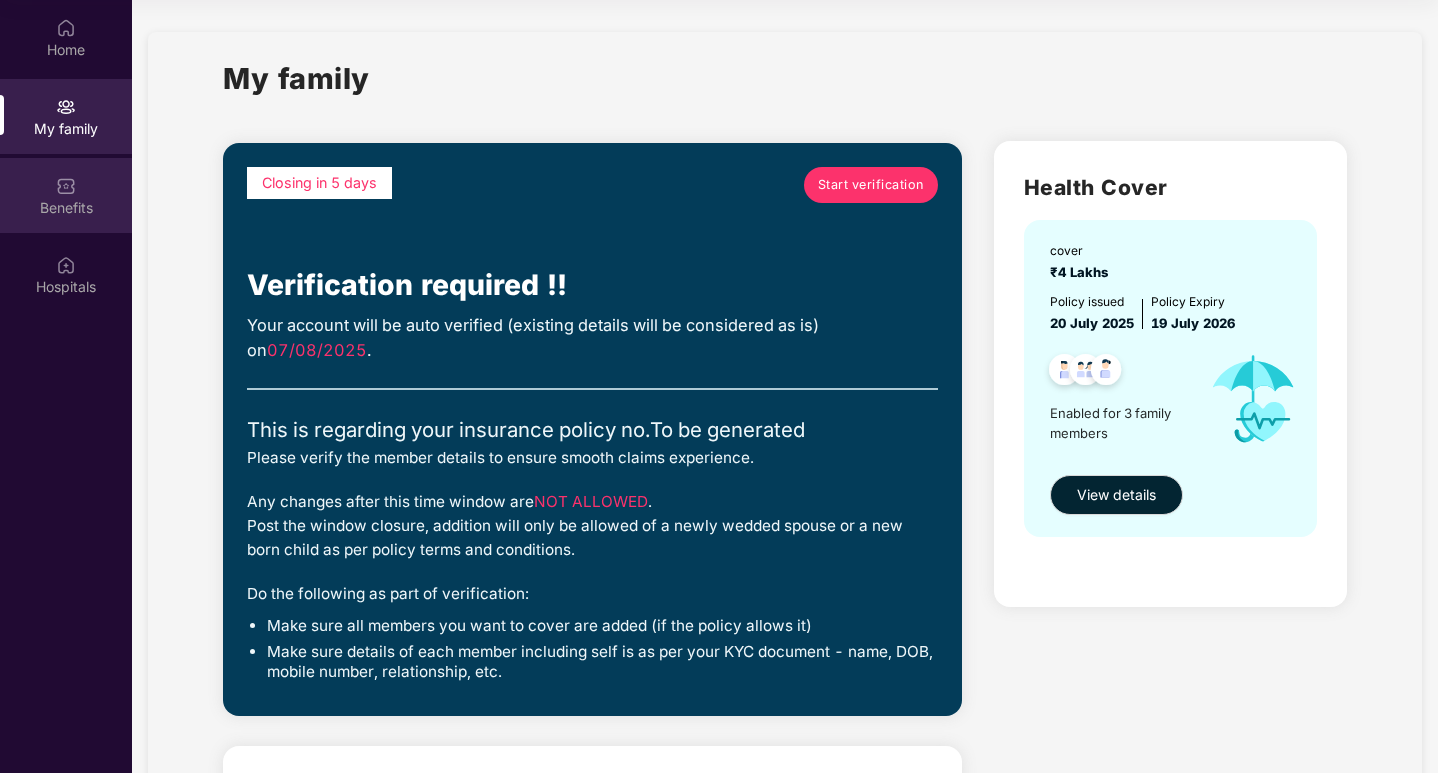 click on "Benefits" at bounding box center (66, 208) 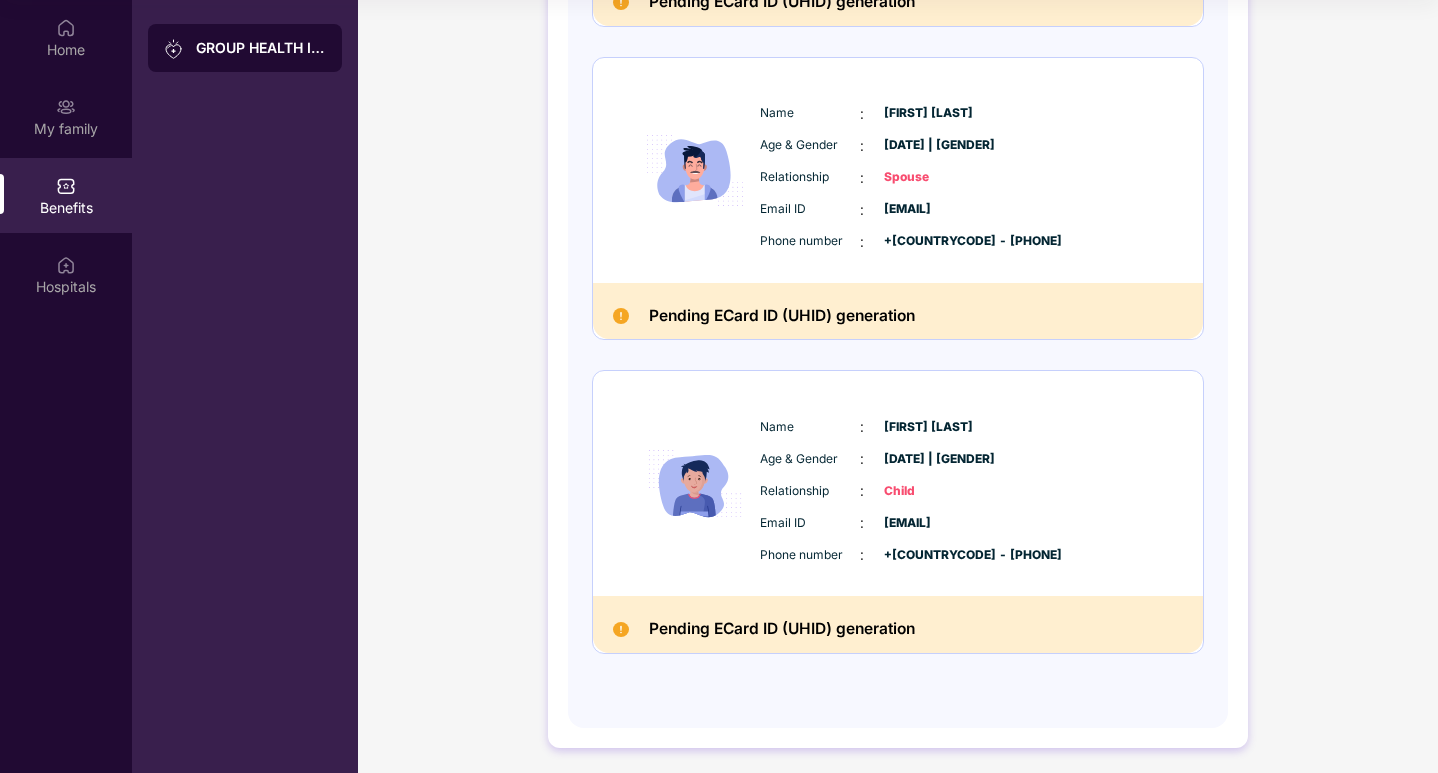 scroll, scrollTop: 555, scrollLeft: 0, axis: vertical 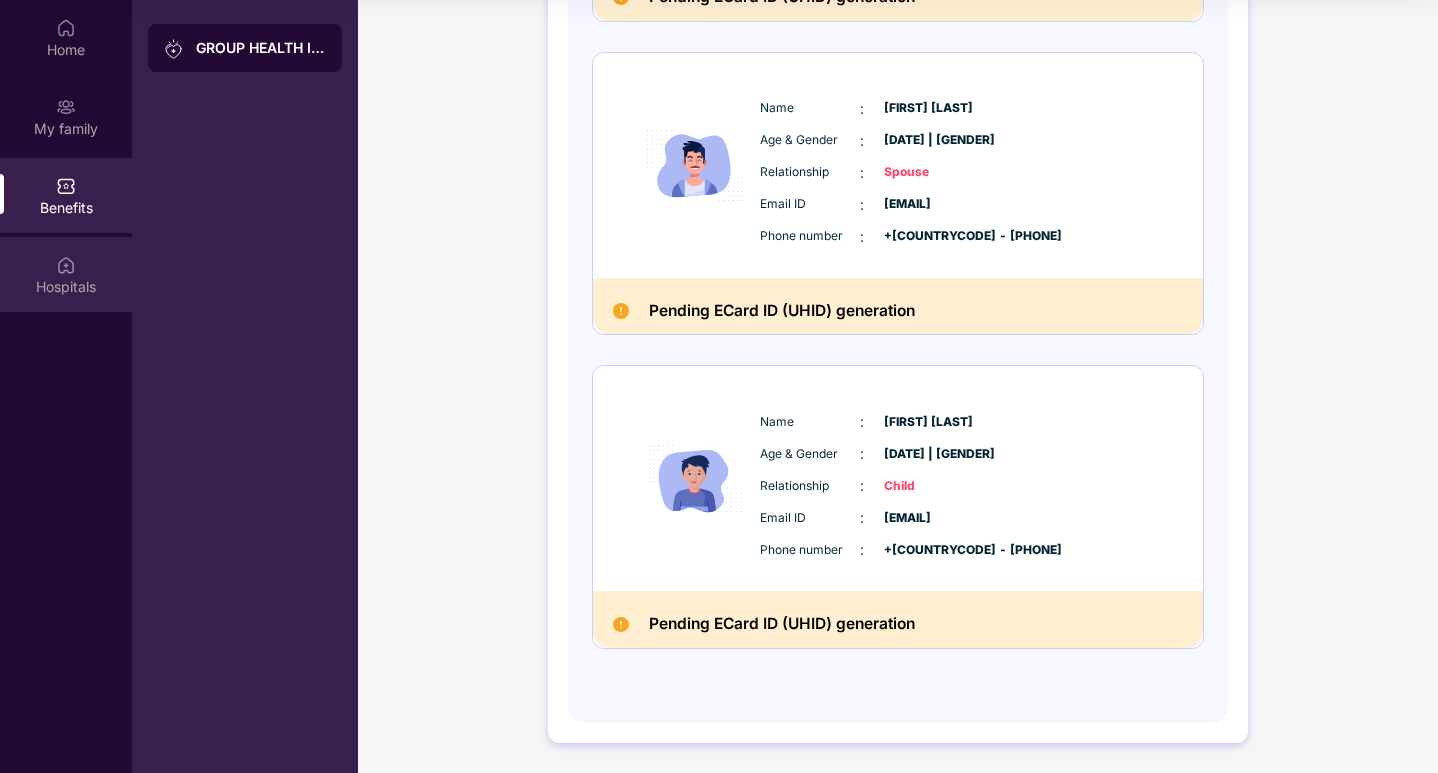 click on "Hospitals" at bounding box center [66, 286] 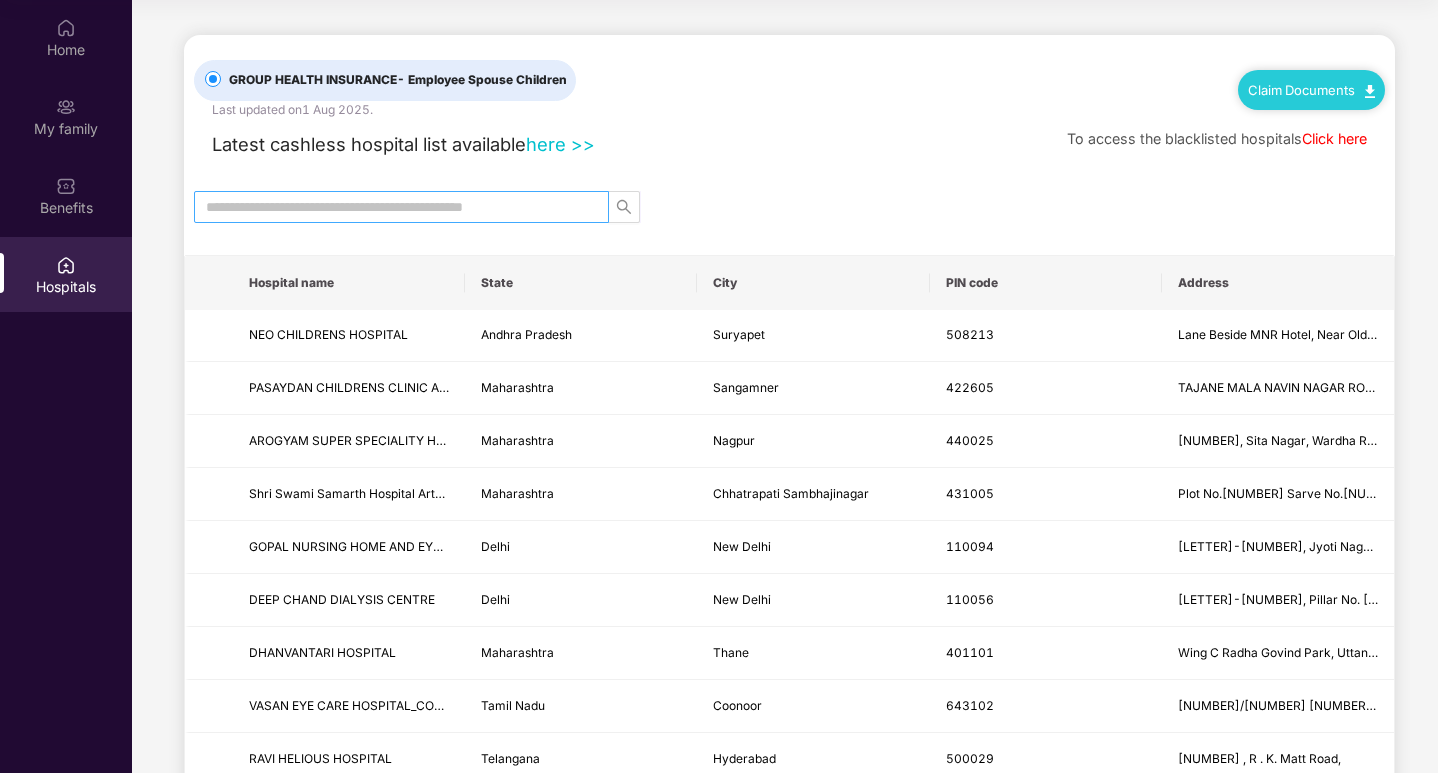 click at bounding box center [393, 207] 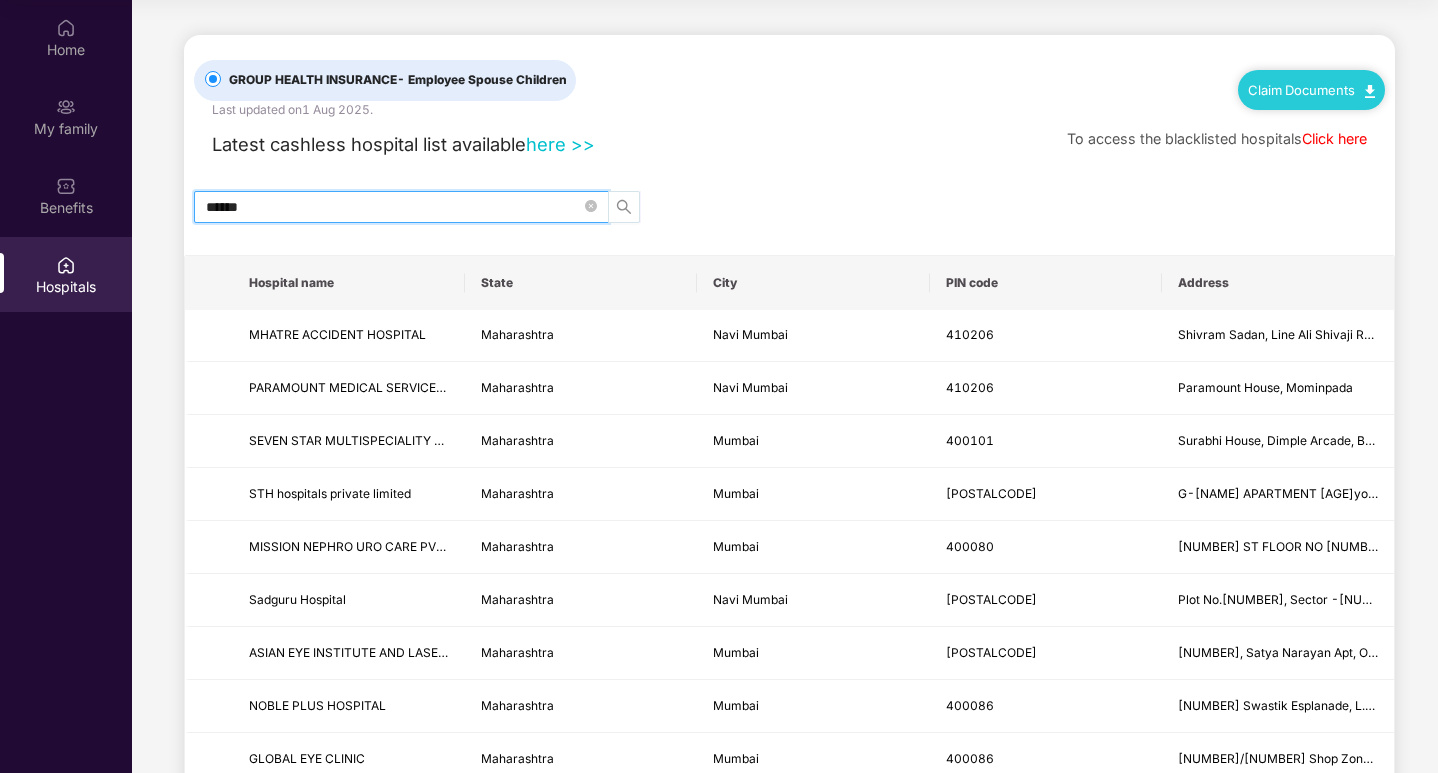 click 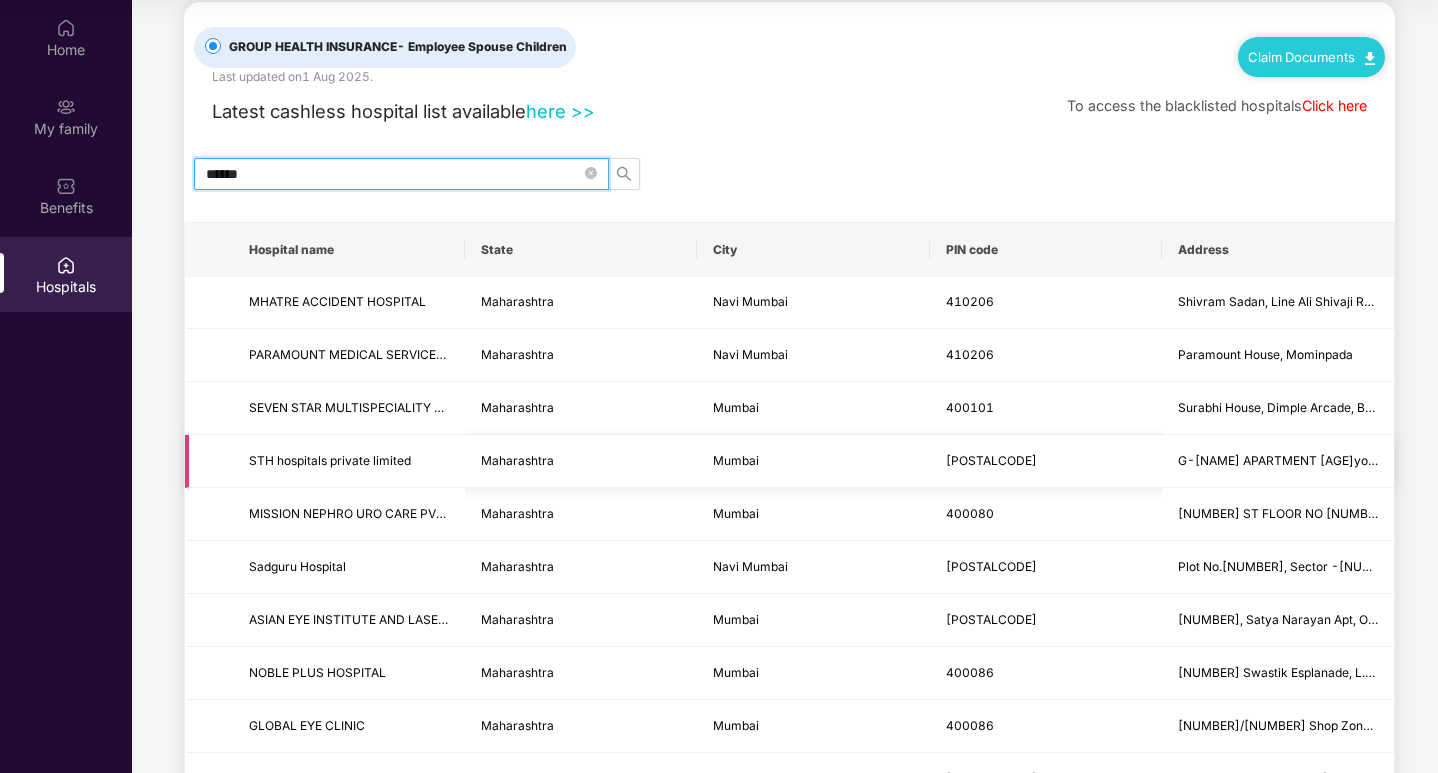 scroll, scrollTop: 0, scrollLeft: 0, axis: both 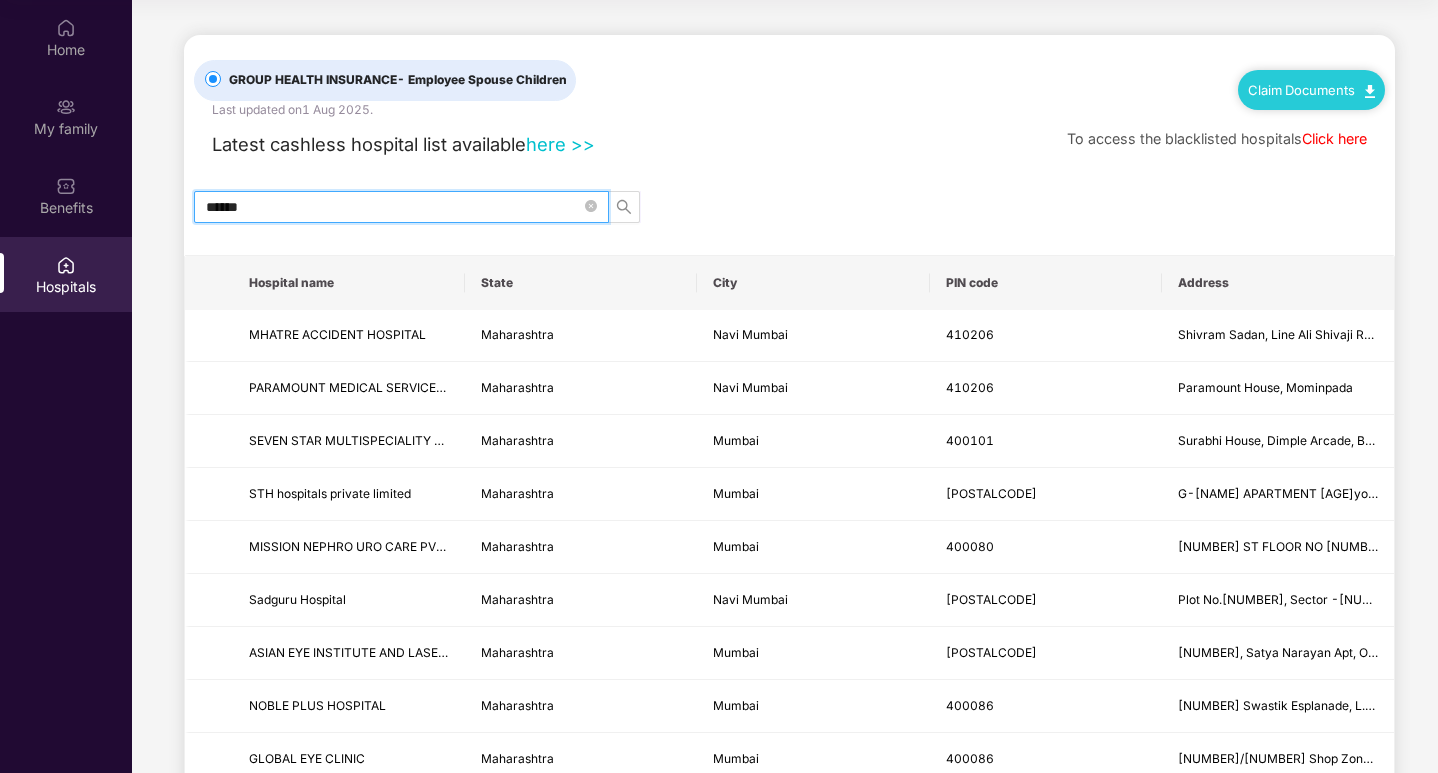 click on "******" at bounding box center (393, 207) 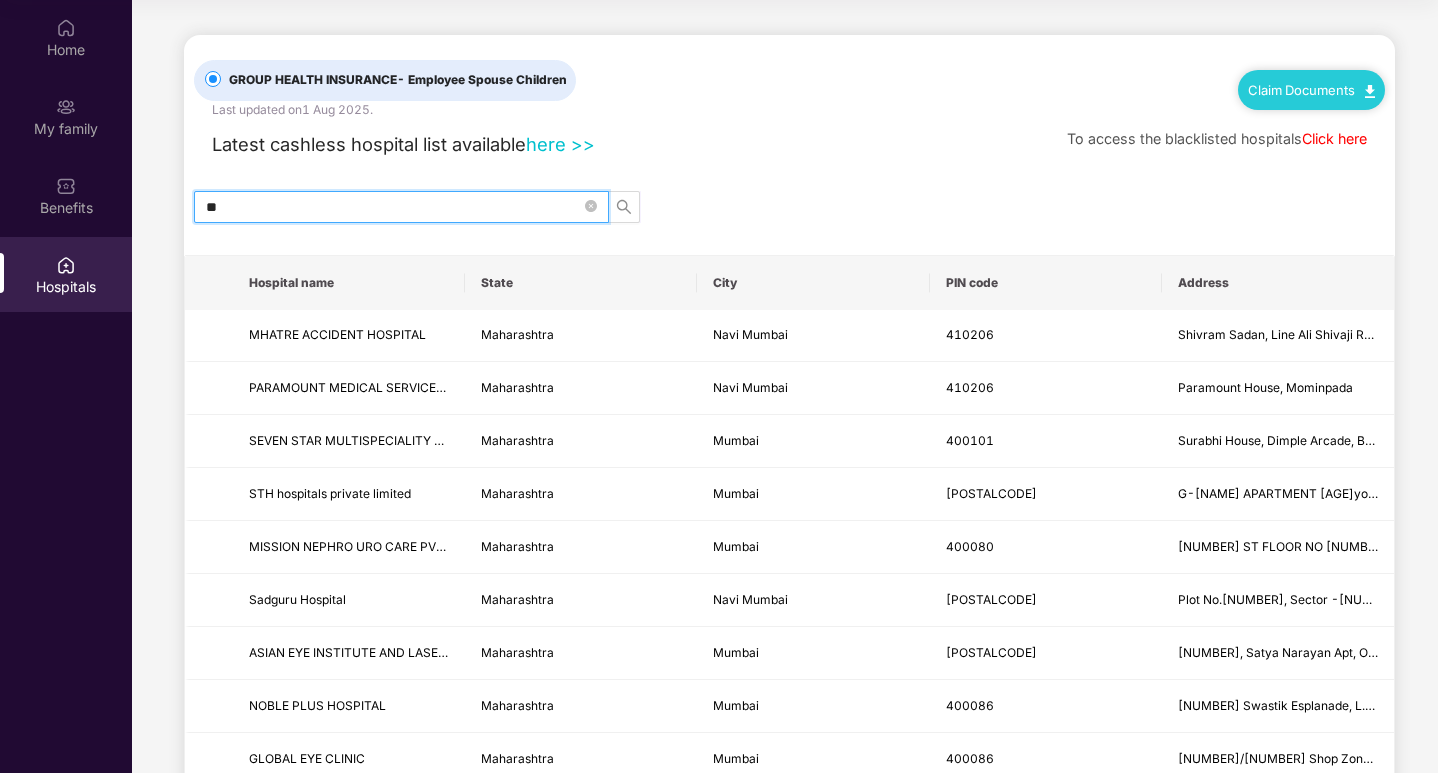 type on "*" 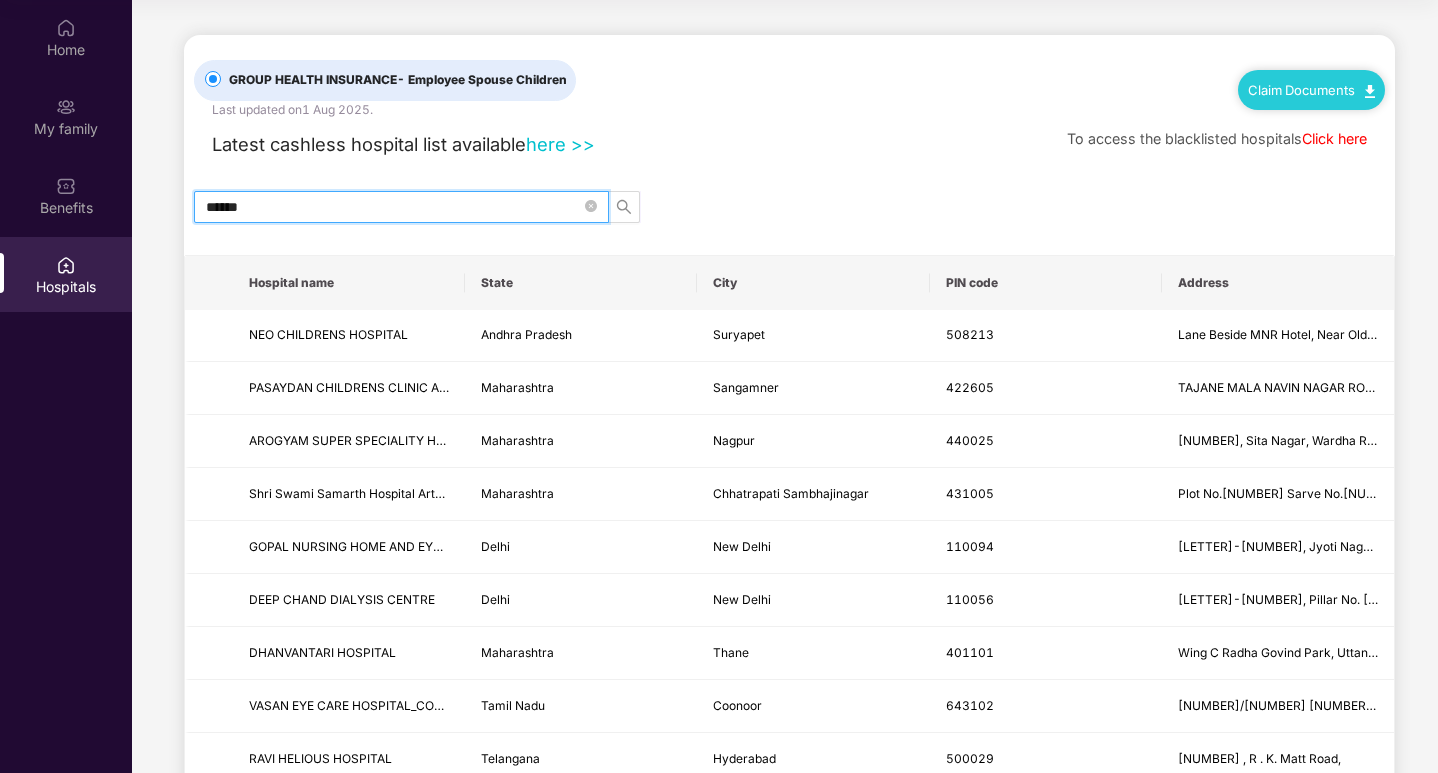 type on "******" 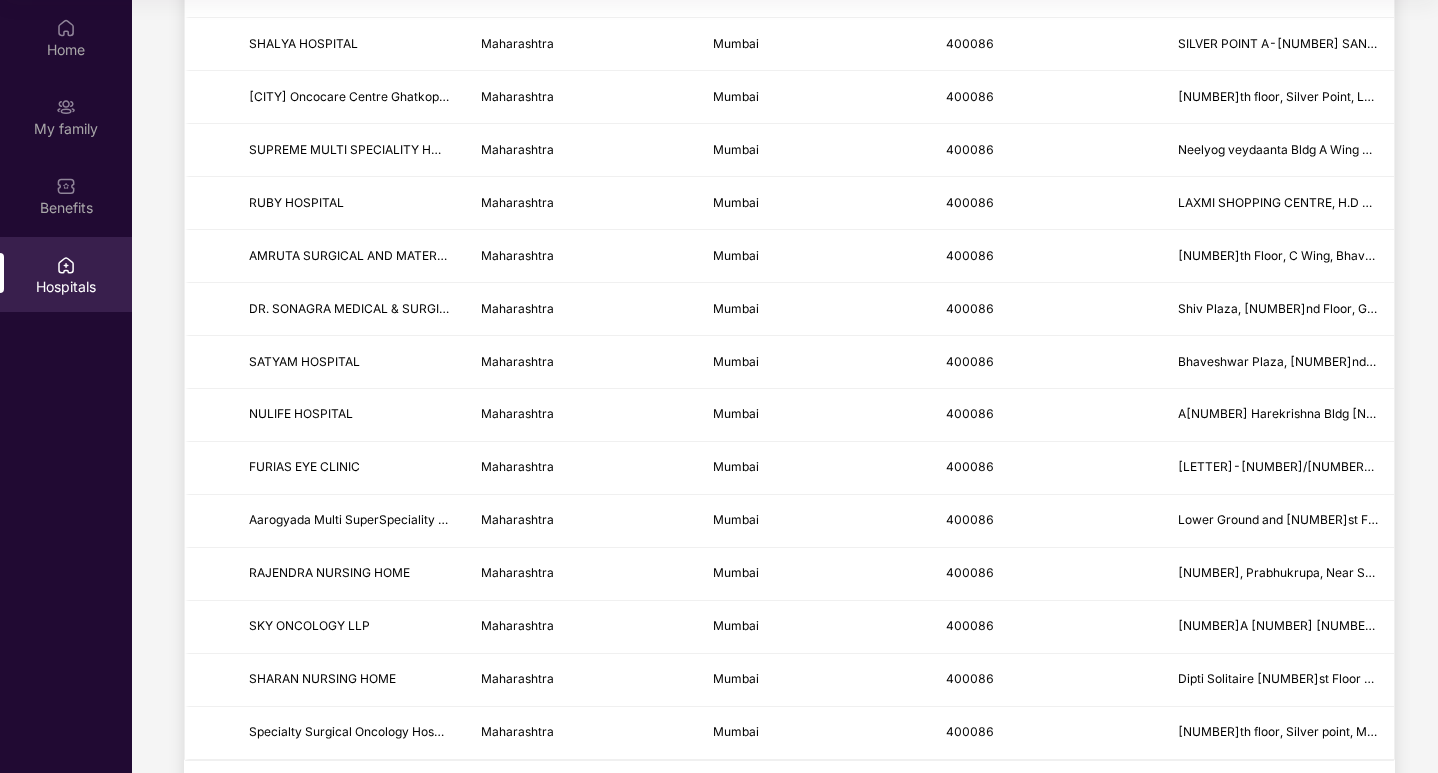 scroll, scrollTop: 723, scrollLeft: 0, axis: vertical 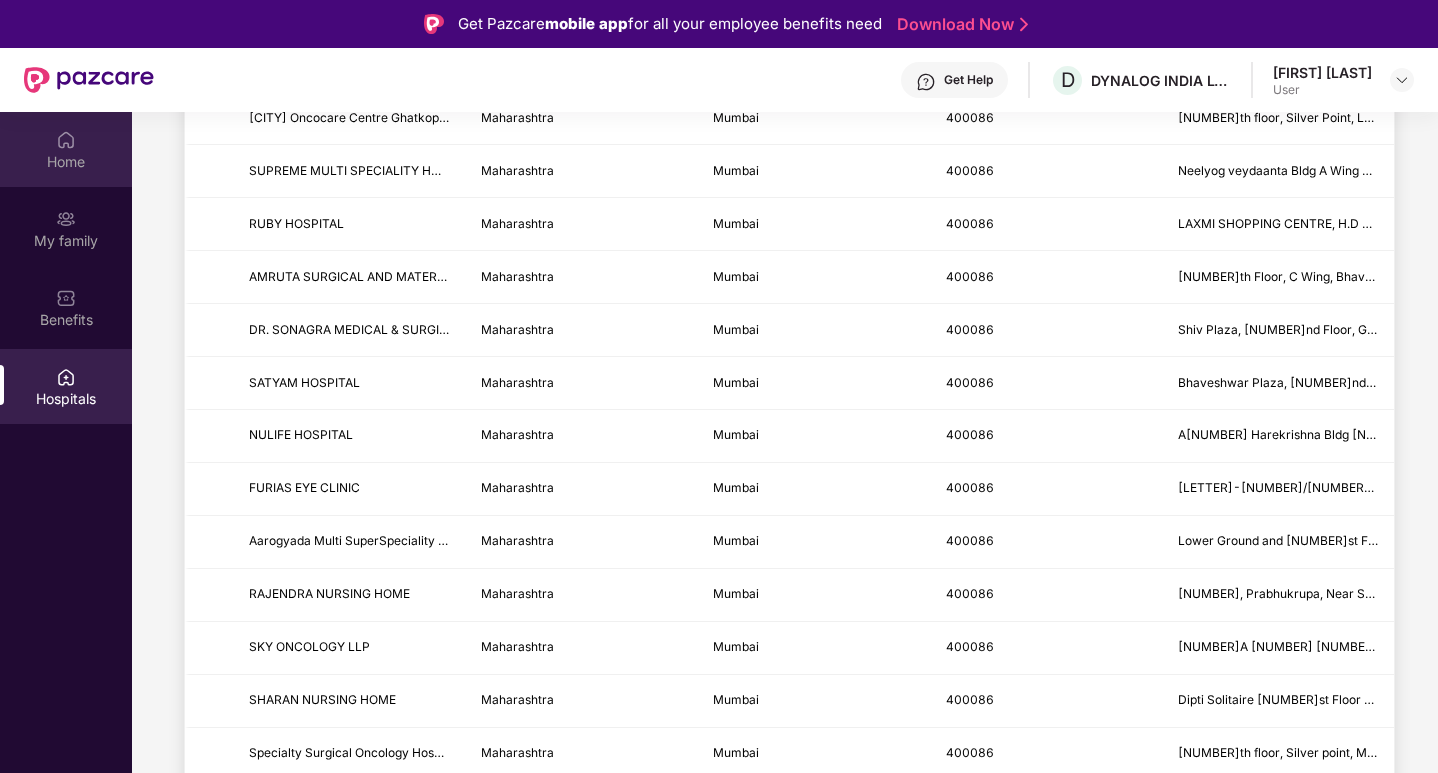 click on "Home" at bounding box center [66, 162] 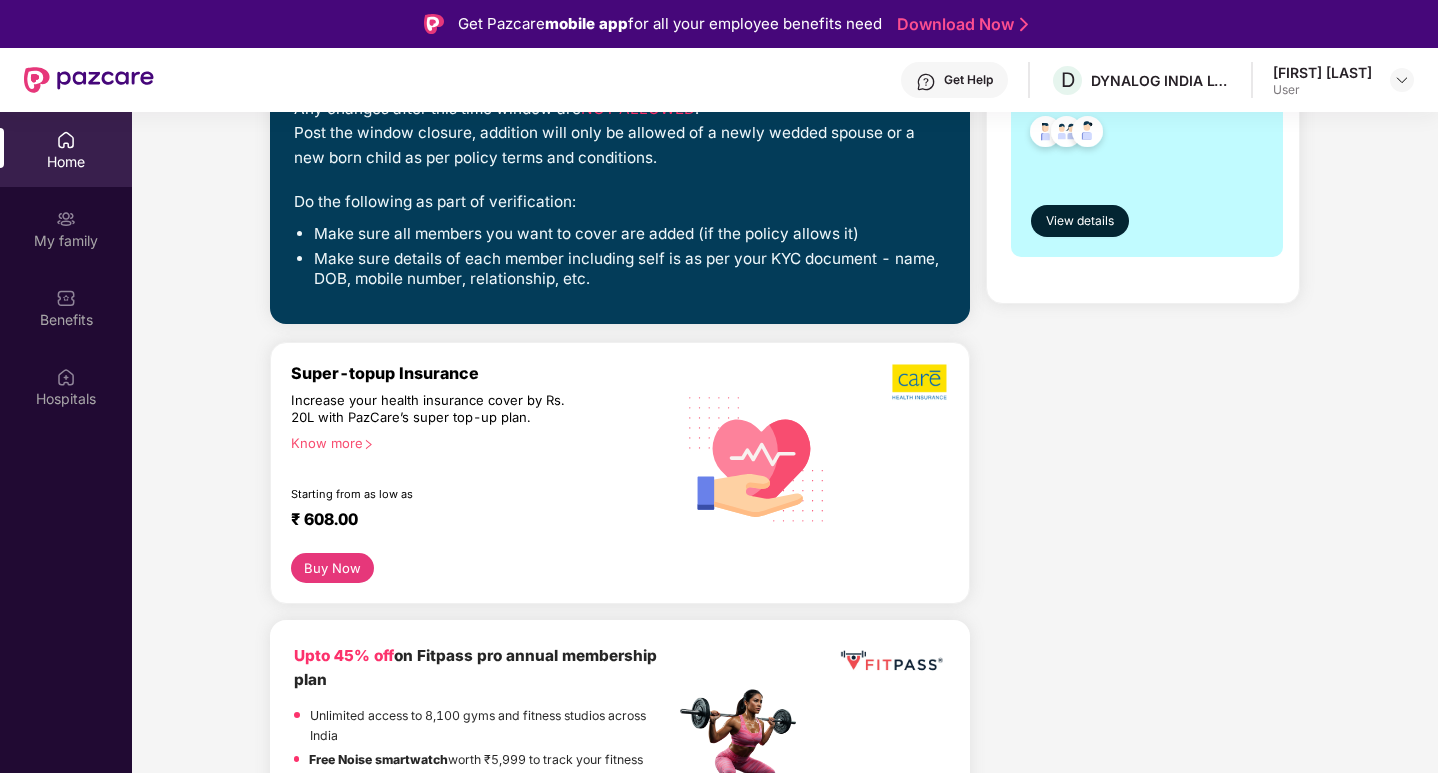 scroll, scrollTop: 0, scrollLeft: 0, axis: both 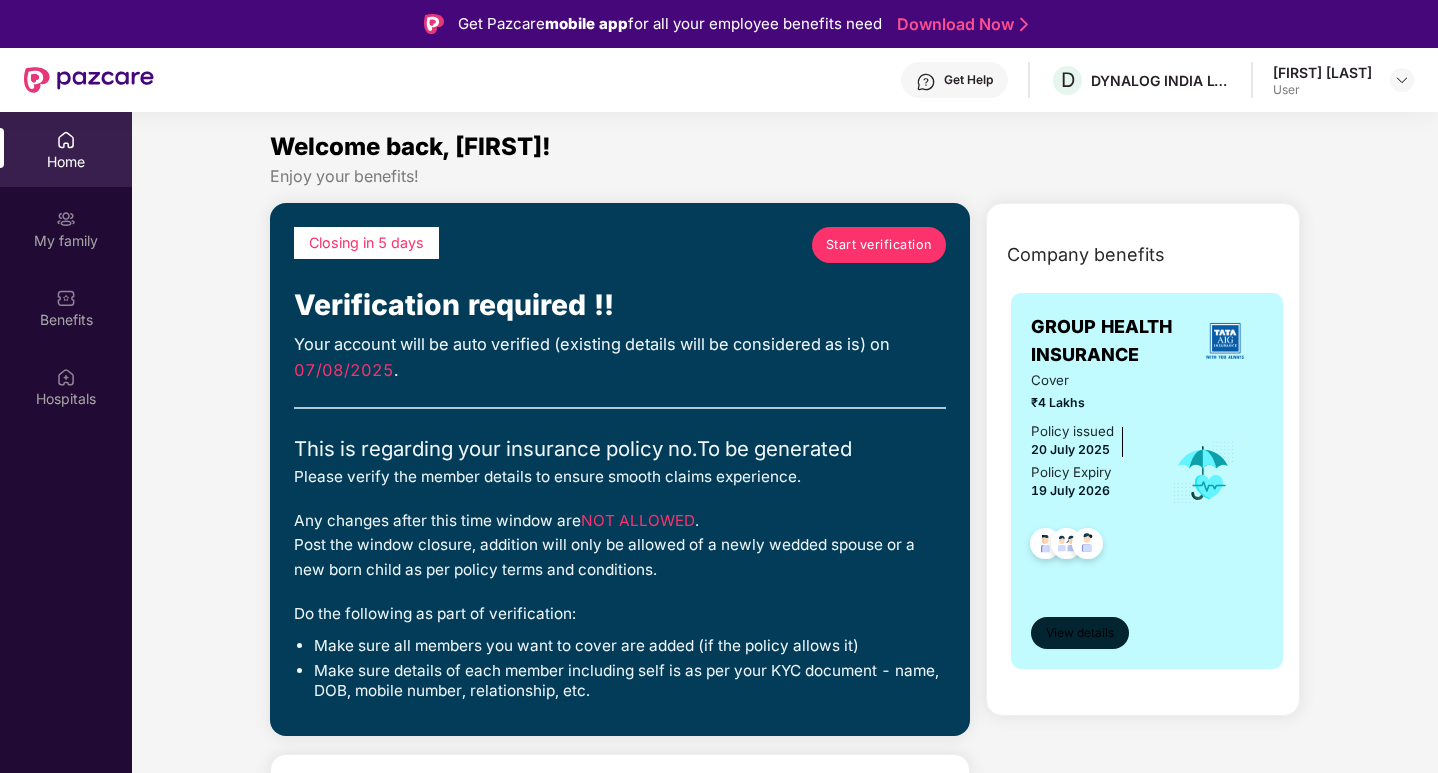 click on "View details" at bounding box center (1080, 633) 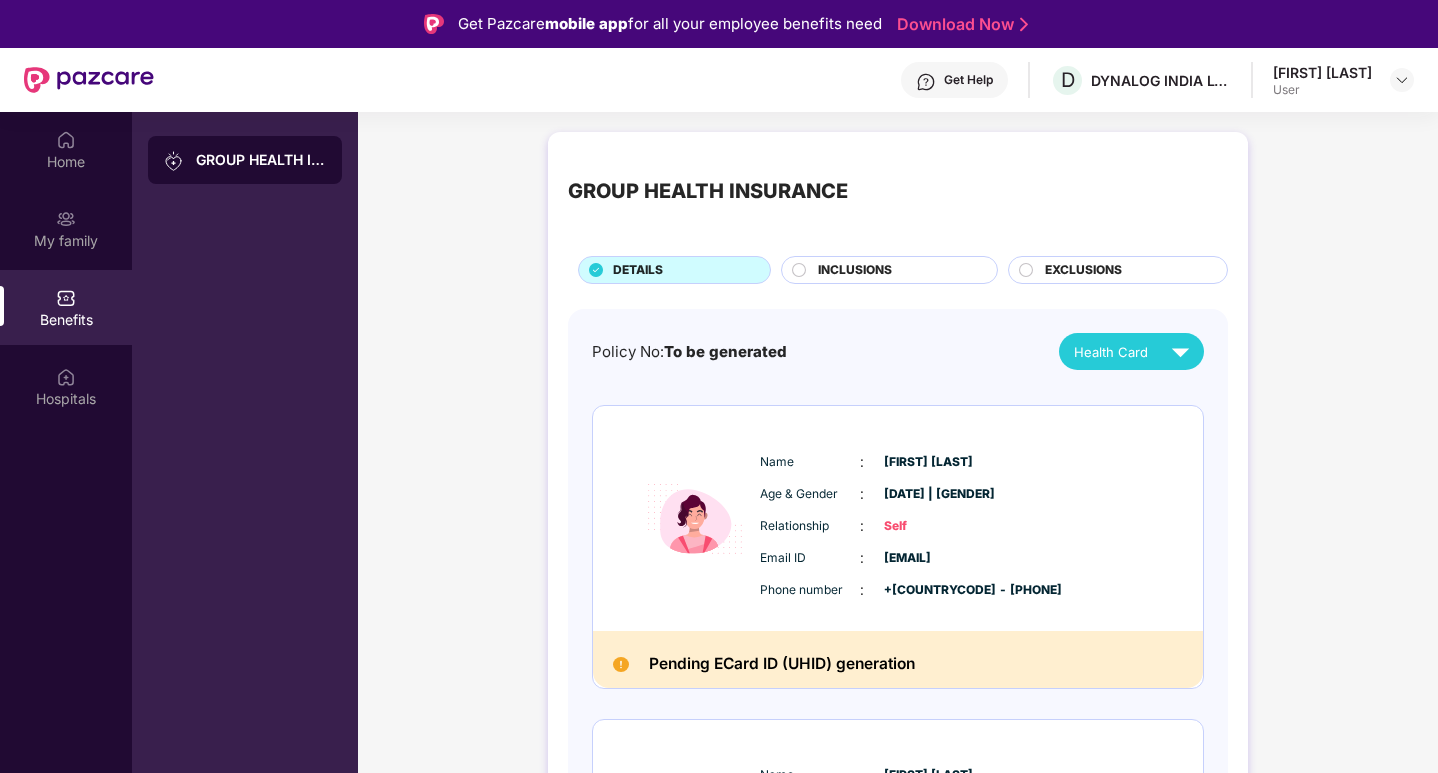 click on "INCLUSIONS" at bounding box center [855, 270] 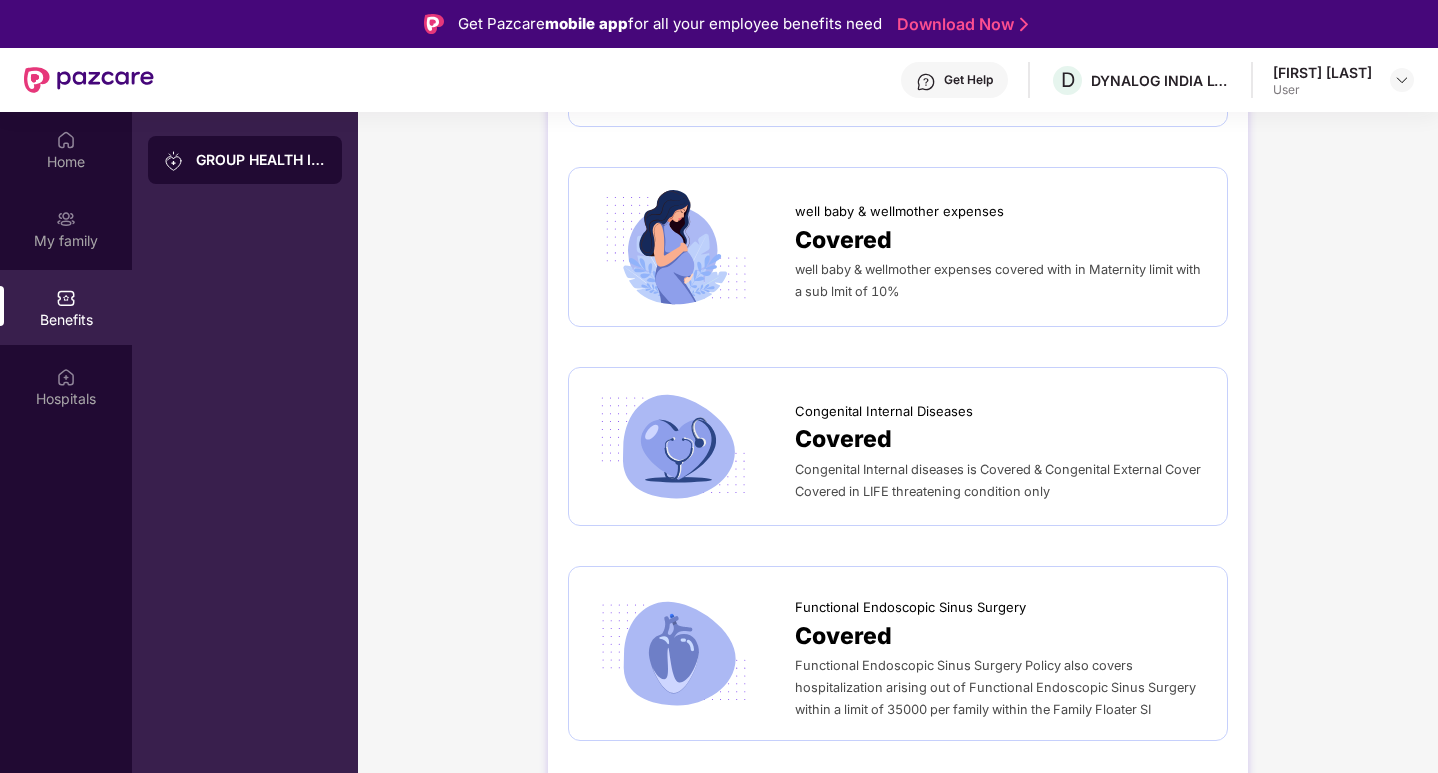 scroll, scrollTop: 4439, scrollLeft: 0, axis: vertical 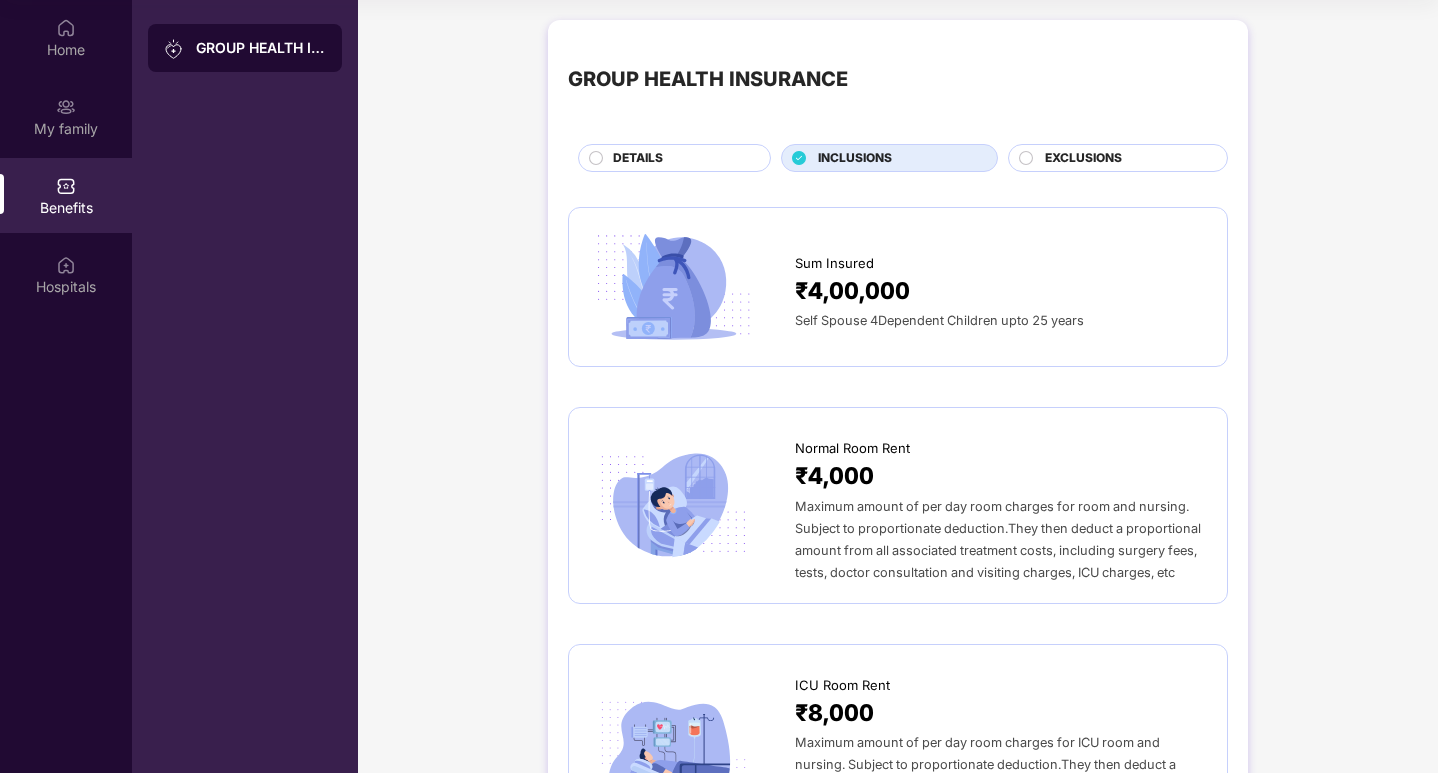 click on "EXCLUSIONS" at bounding box center [1083, 158] 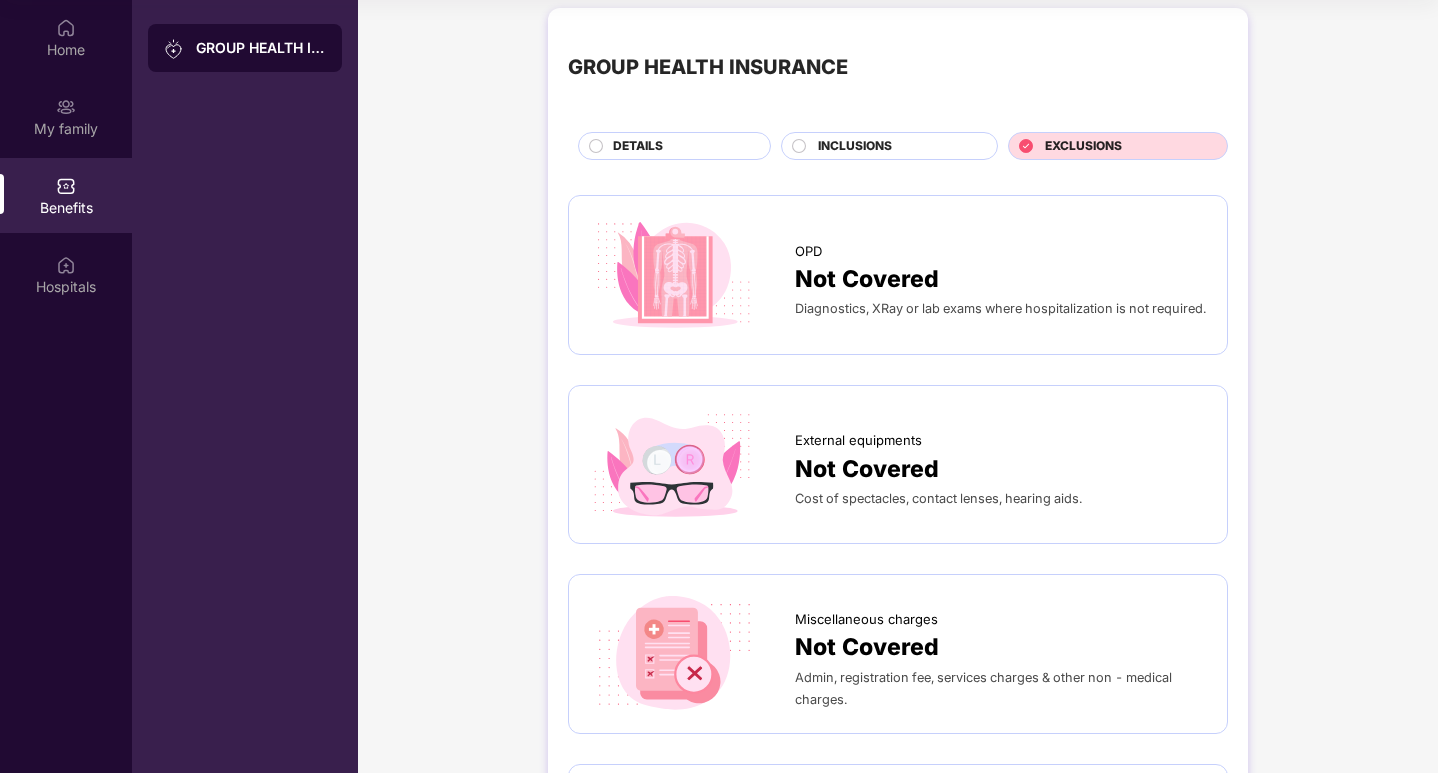 scroll, scrollTop: 0, scrollLeft: 0, axis: both 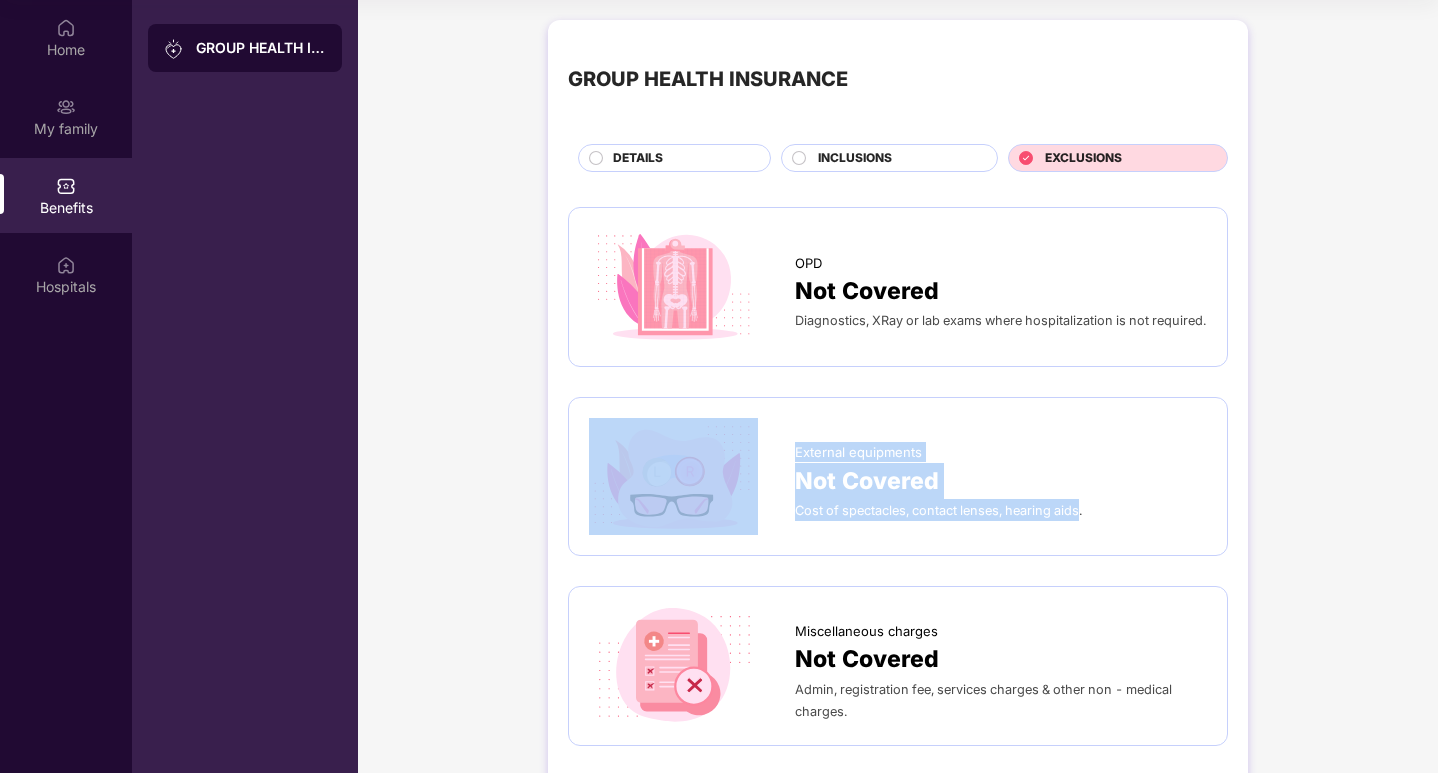 drag, startPoint x: 1081, startPoint y: 511, endPoint x: 788, endPoint y: 518, distance: 293.08362 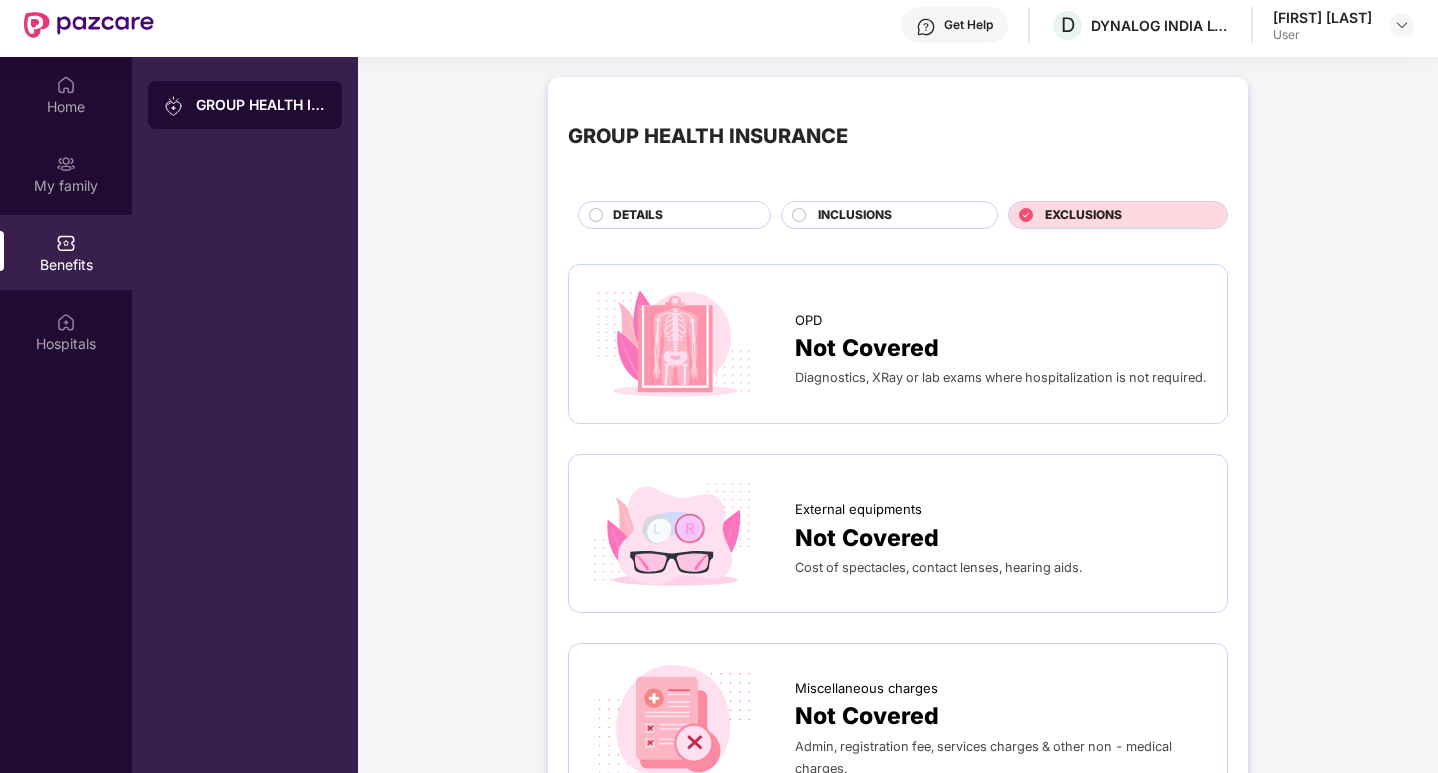 scroll, scrollTop: 0, scrollLeft: 0, axis: both 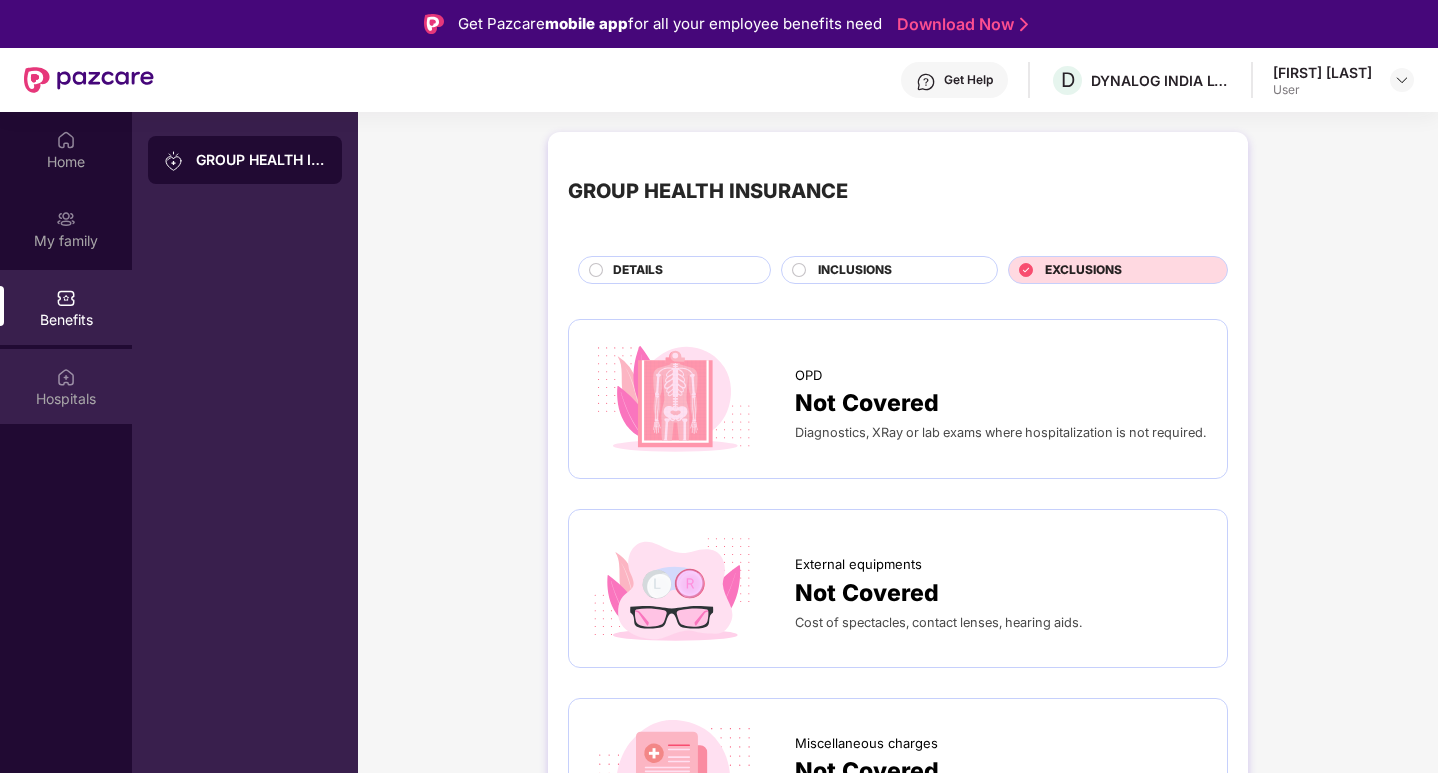 click at bounding box center [66, 377] 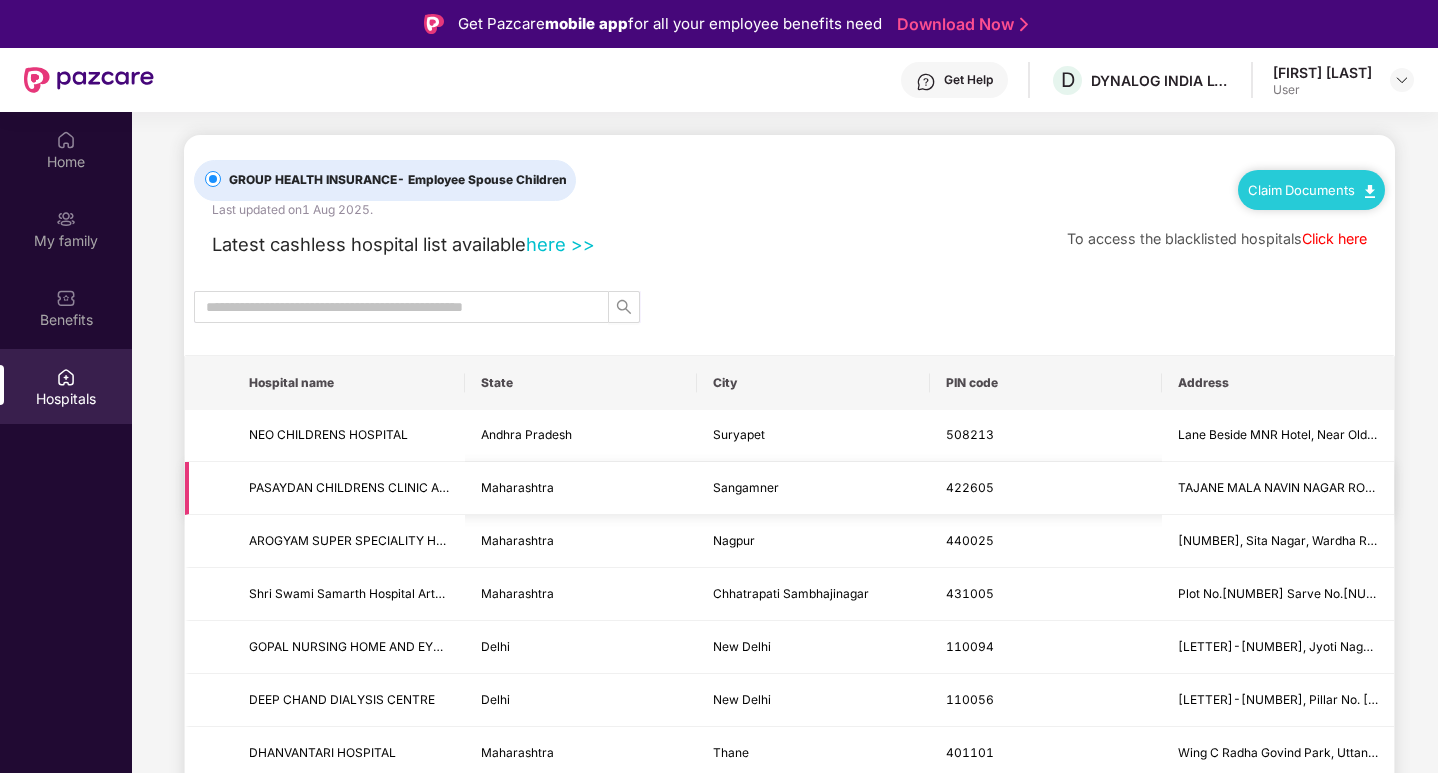 scroll, scrollTop: 0, scrollLeft: 0, axis: both 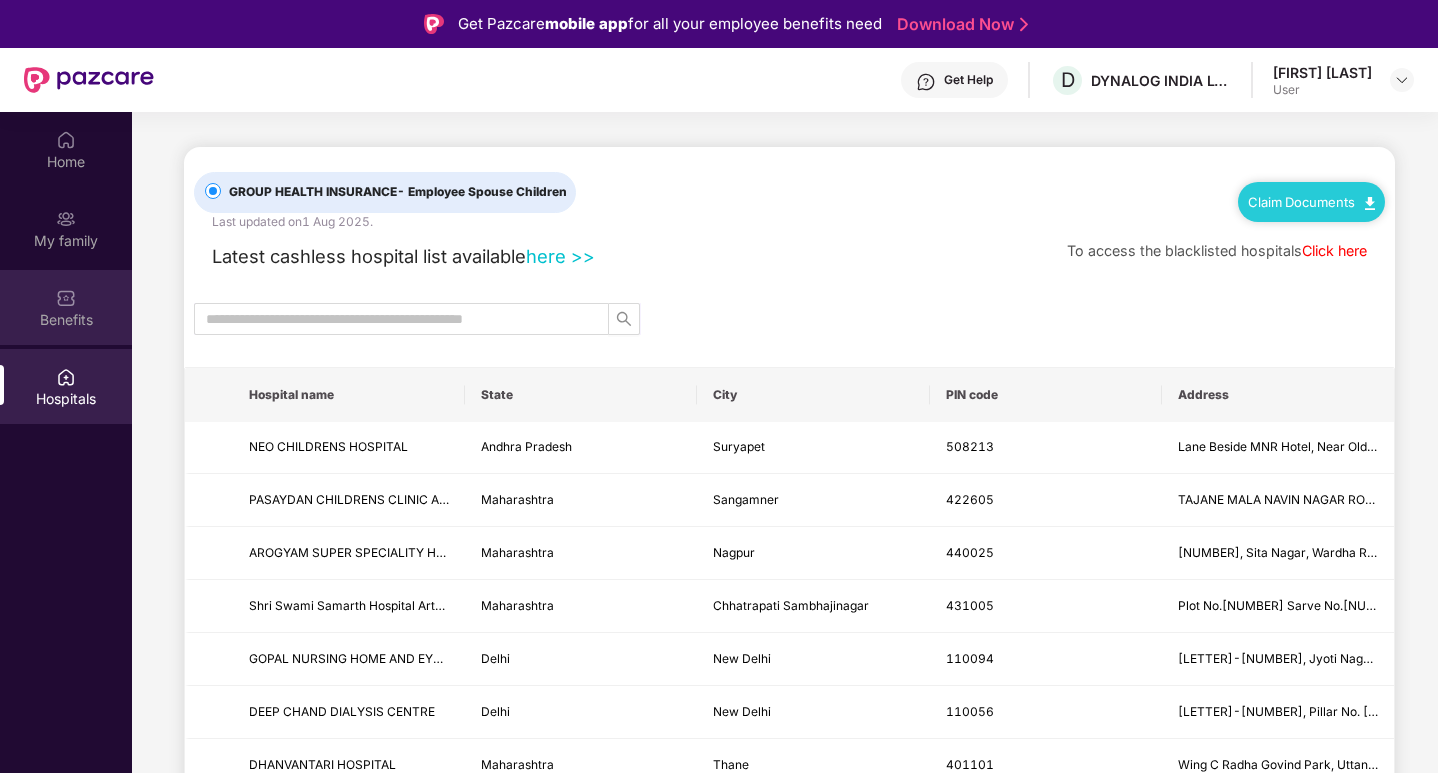 click on "Benefits" at bounding box center (66, 307) 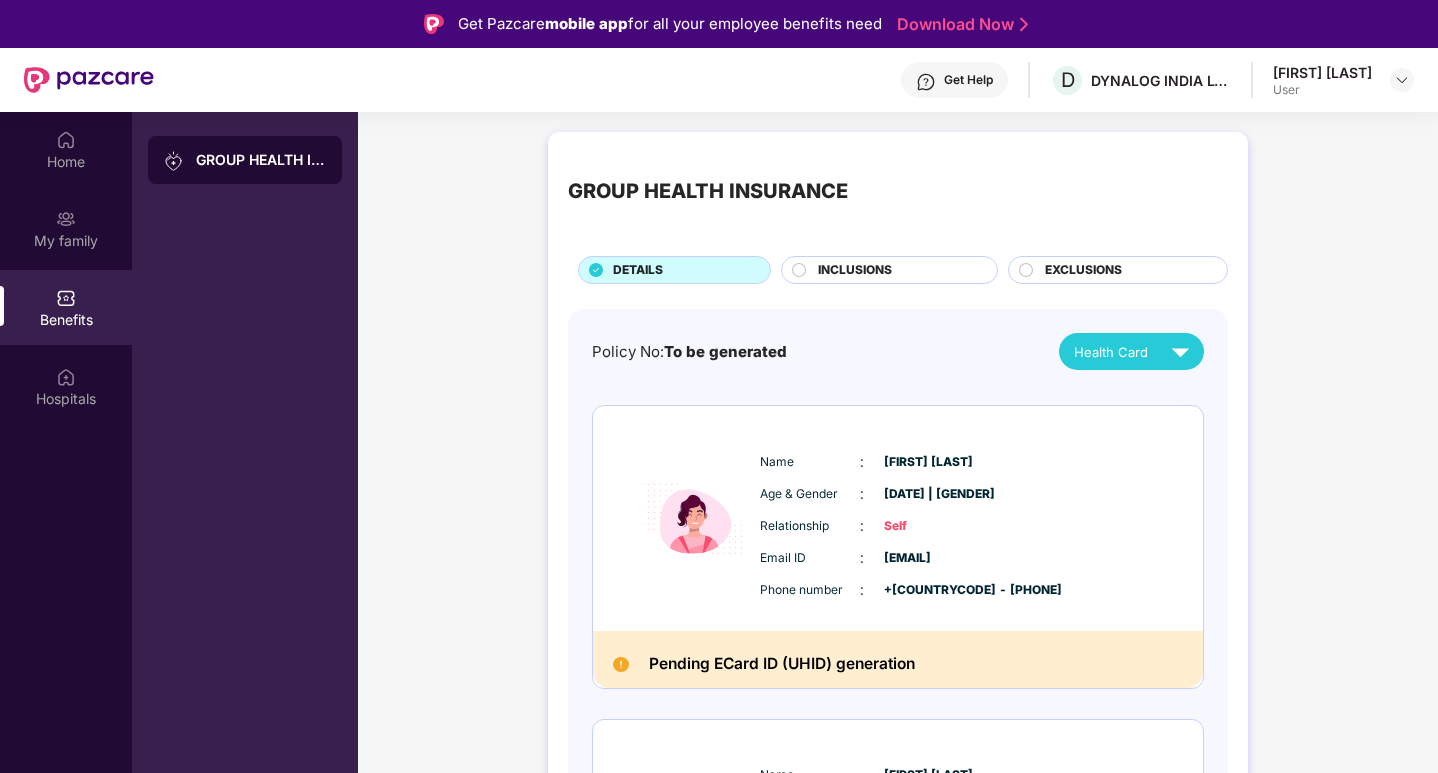 click on "INCLUSIONS" at bounding box center (855, 270) 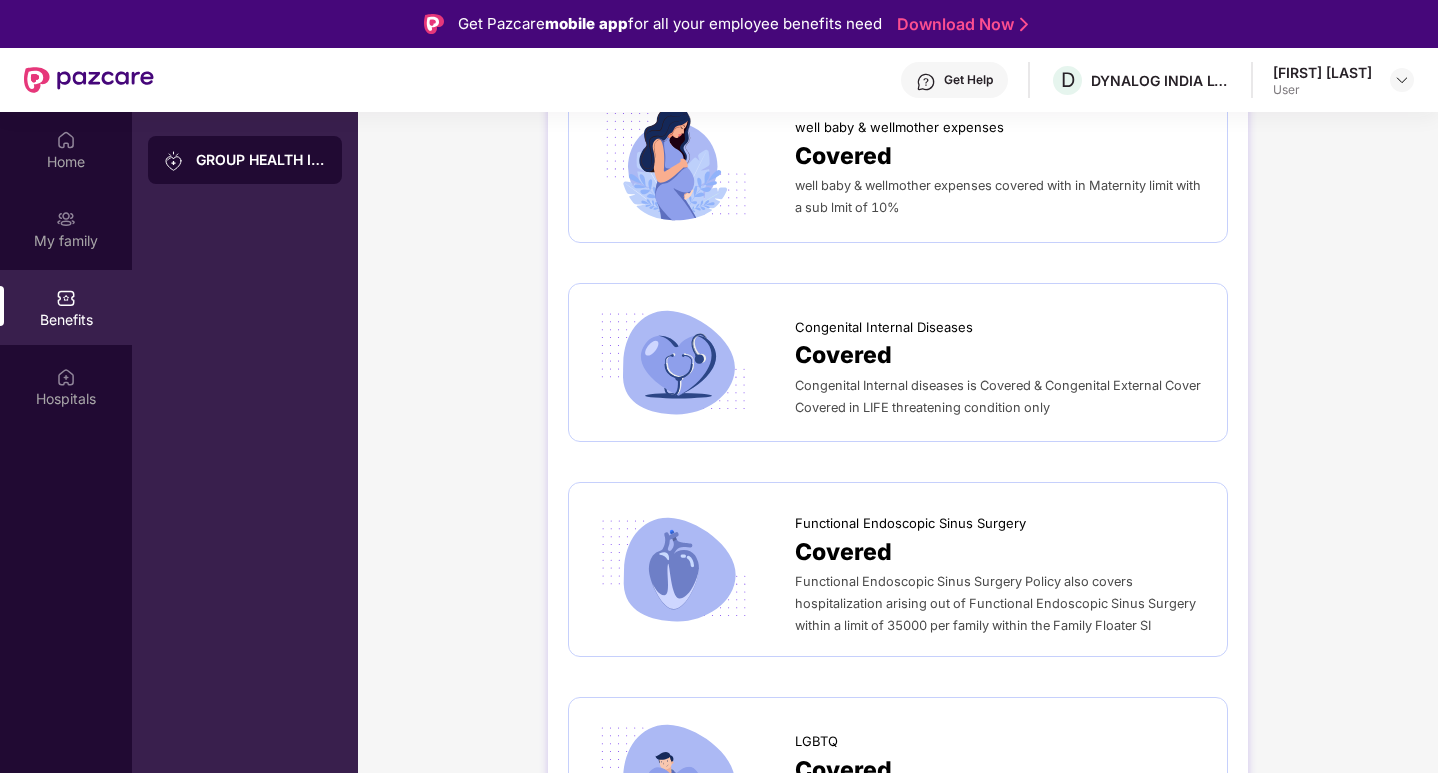 scroll, scrollTop: 4439, scrollLeft: 0, axis: vertical 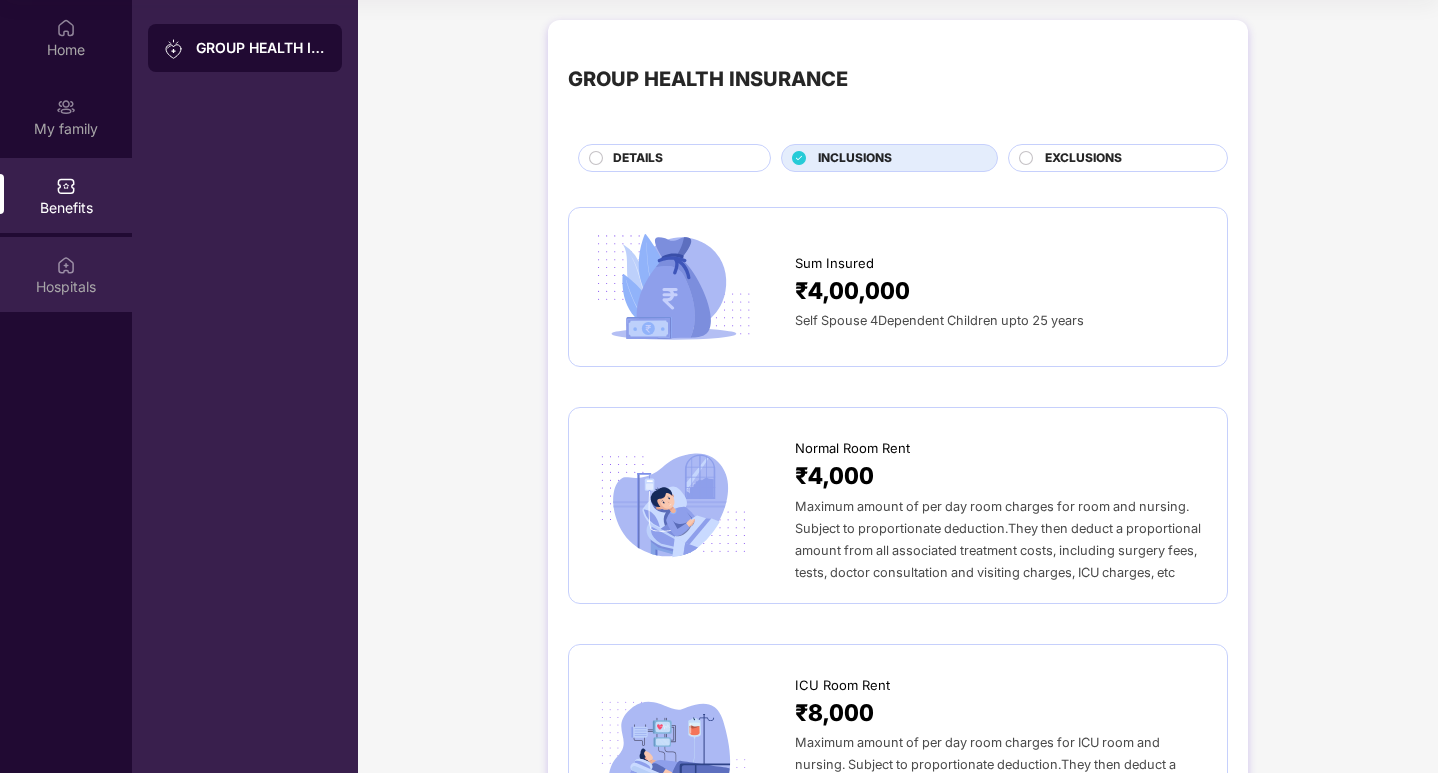 click on "Hospitals" at bounding box center (66, 287) 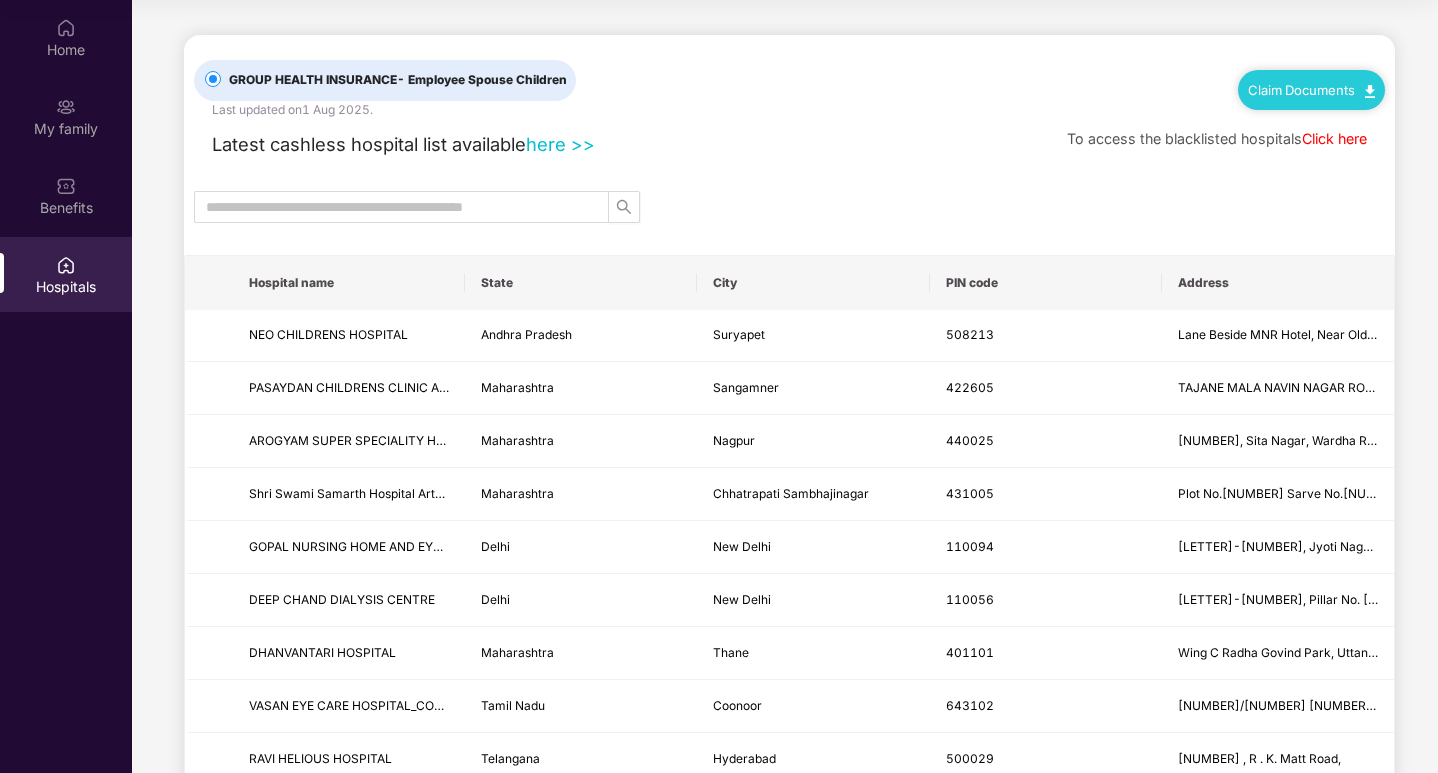 click on "Click here" at bounding box center [1334, 138] 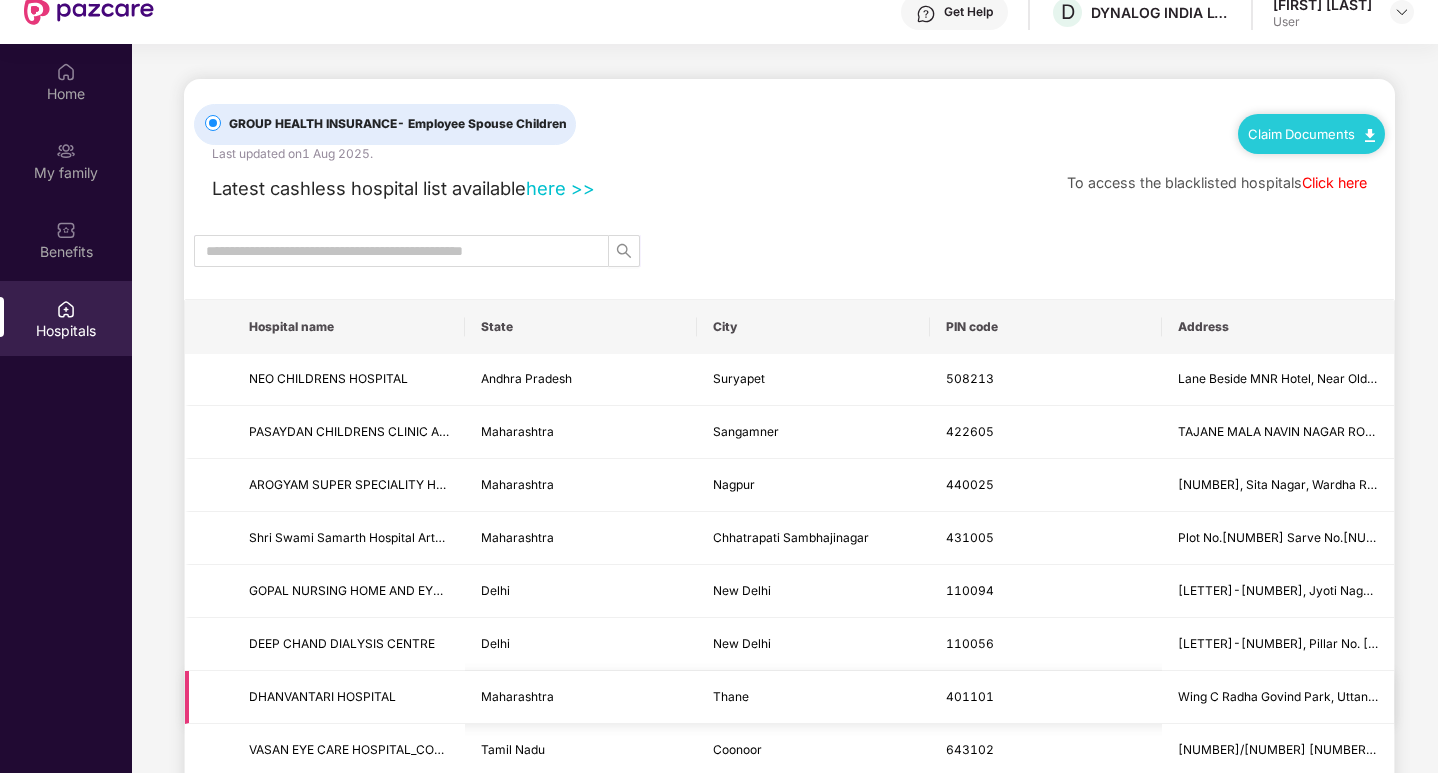 scroll, scrollTop: 0, scrollLeft: 0, axis: both 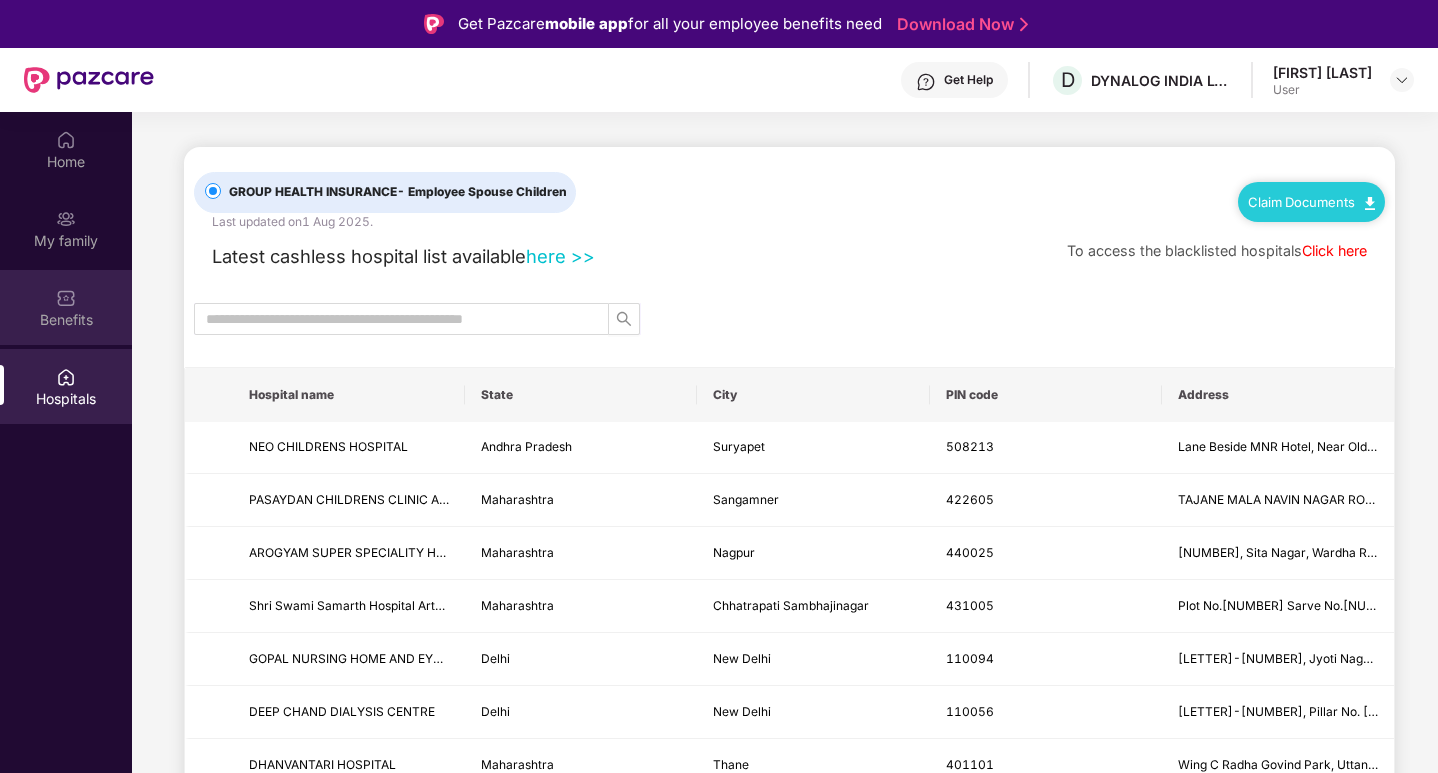 click on "Benefits" at bounding box center [66, 307] 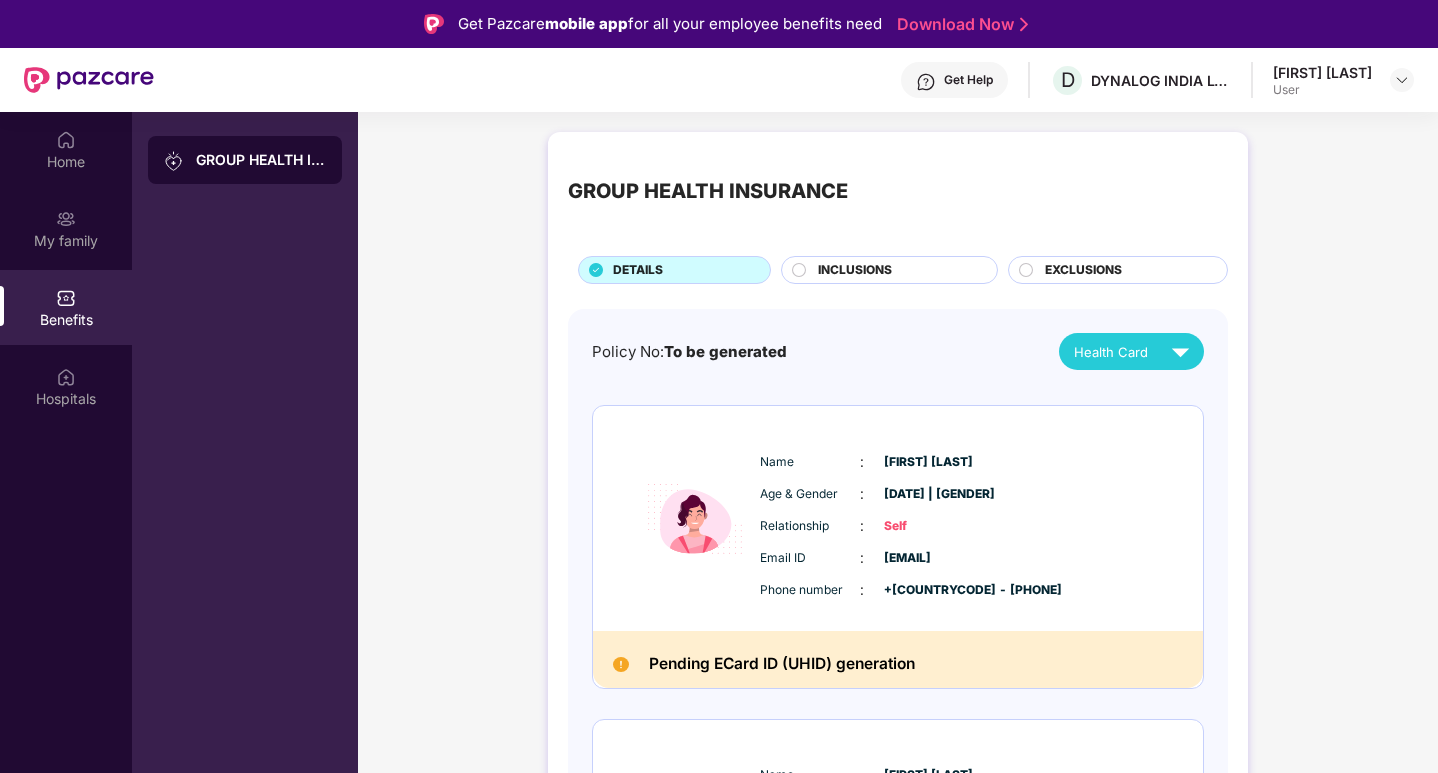 scroll, scrollTop: 555, scrollLeft: 0, axis: vertical 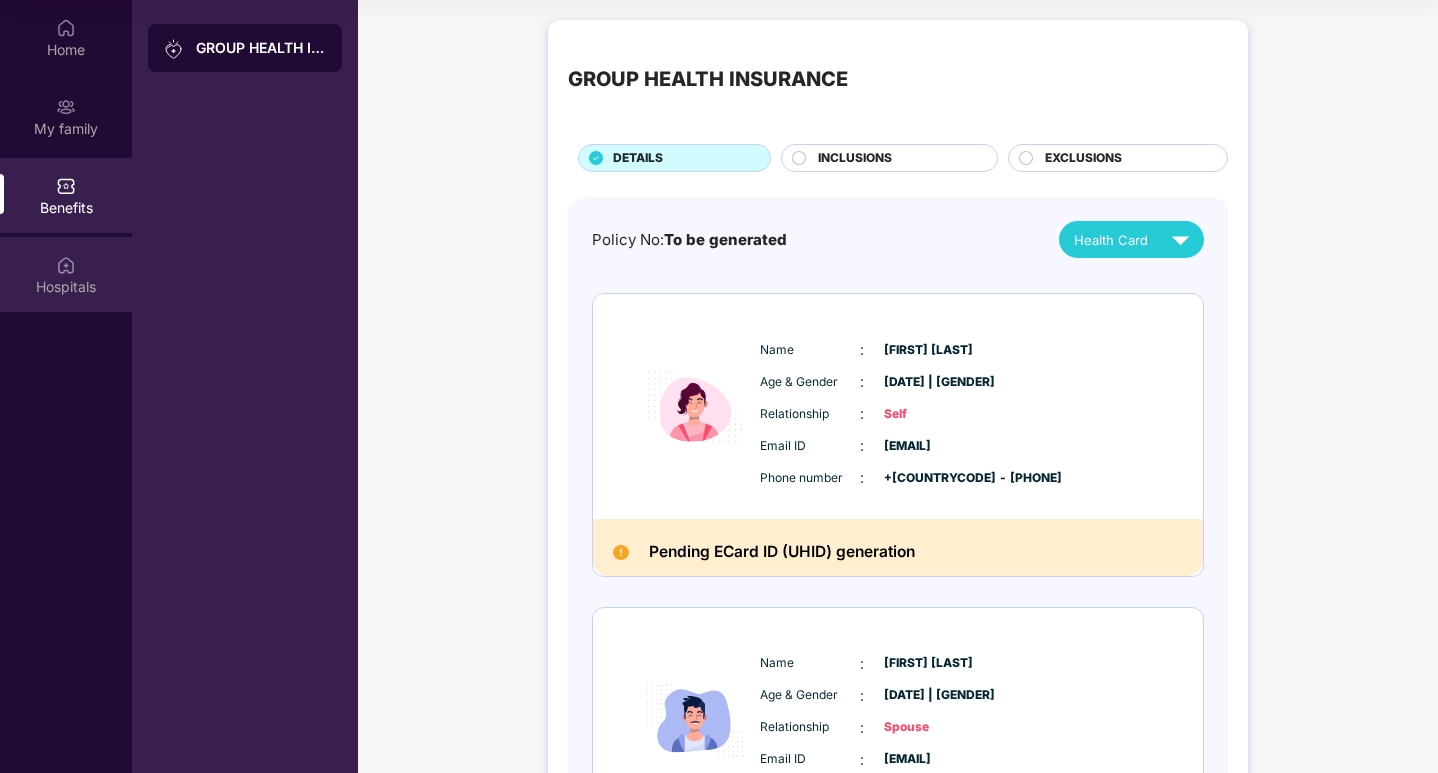 click on "Hospitals" at bounding box center [66, 287] 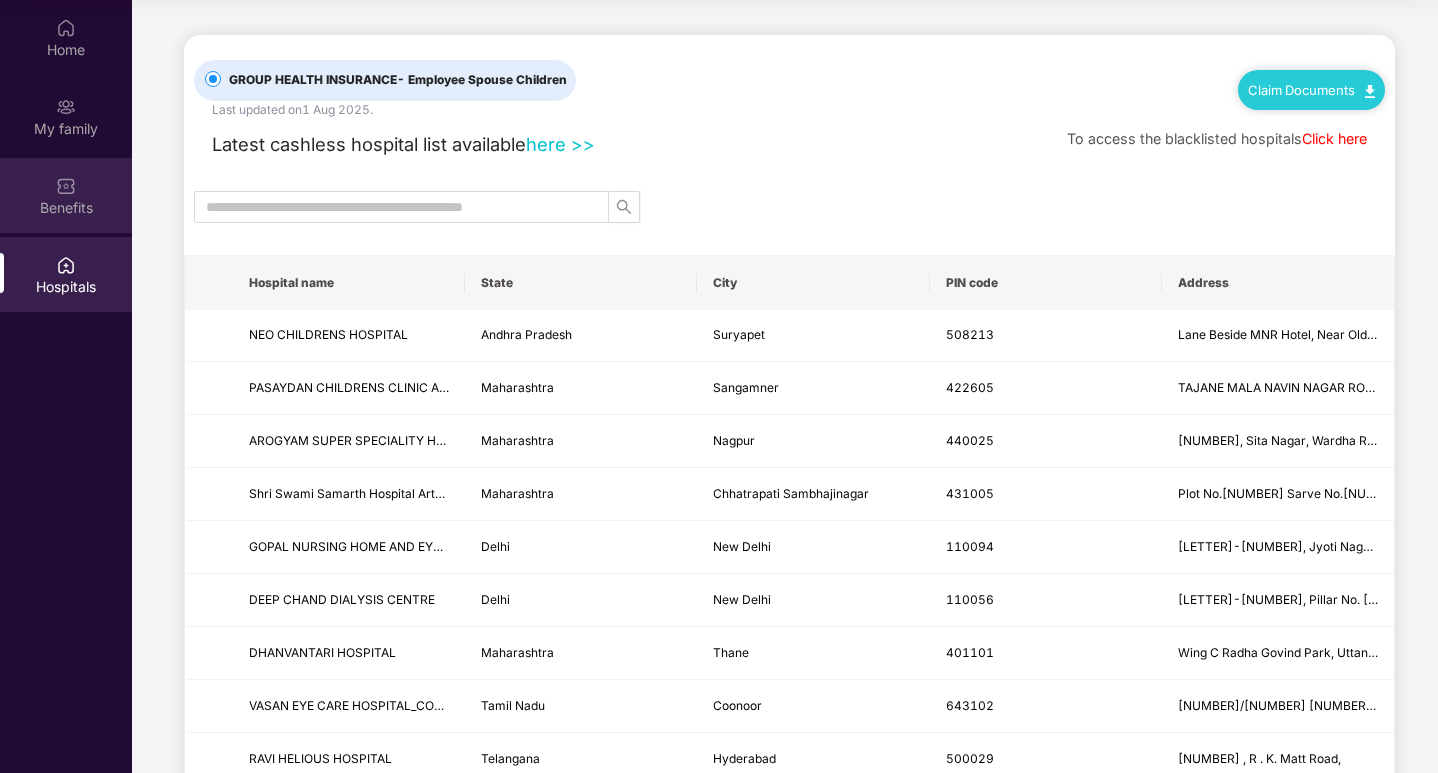 click on "Benefits" at bounding box center (66, 208) 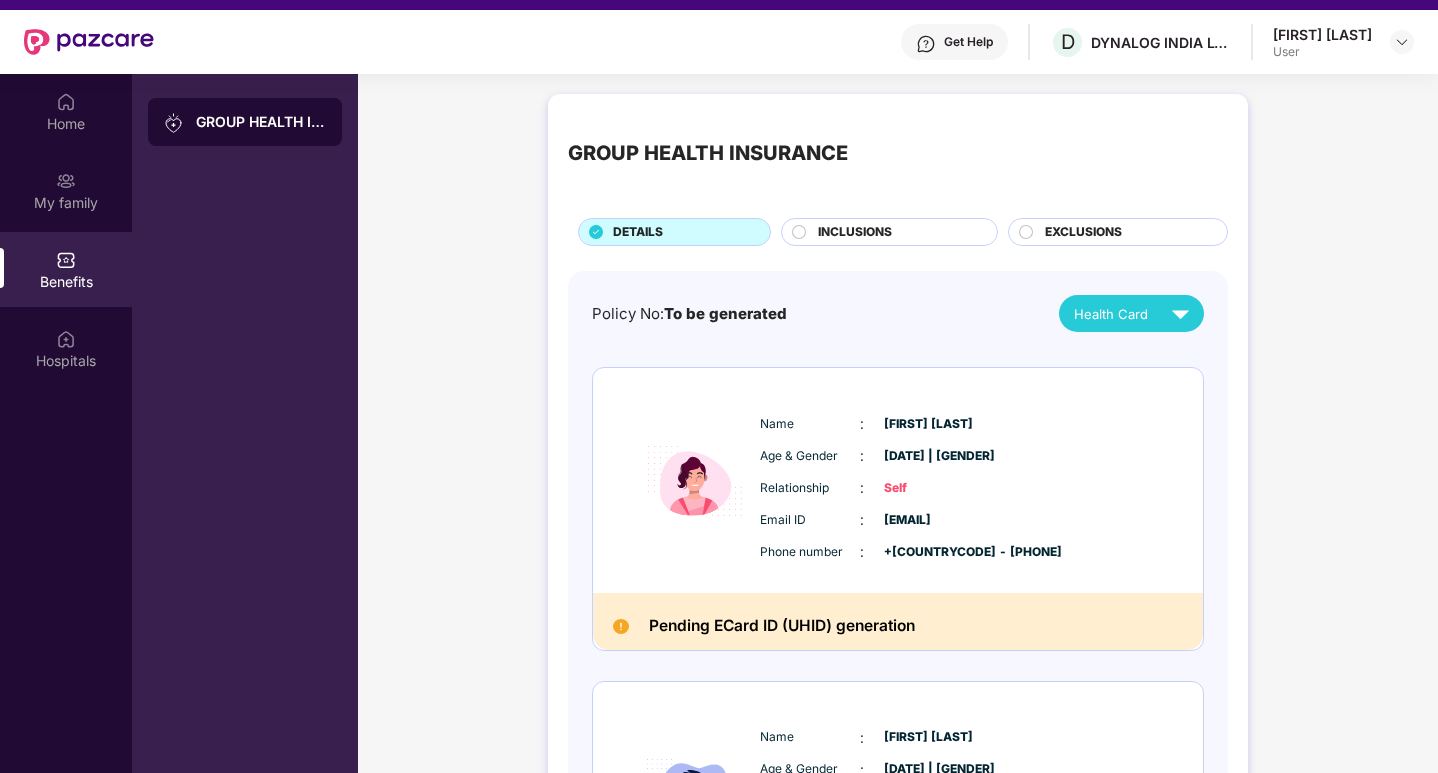 scroll, scrollTop: 0, scrollLeft: 0, axis: both 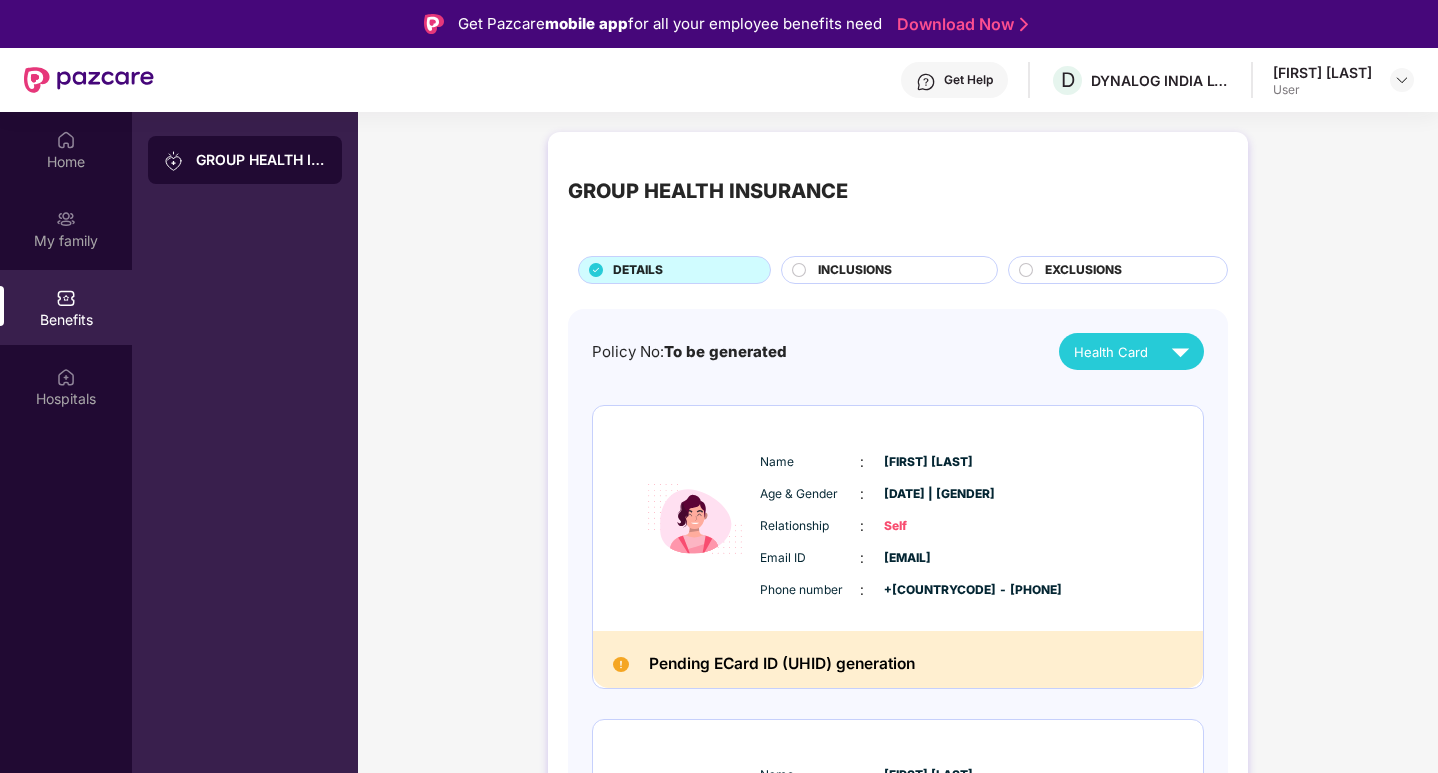 click on "INCLUSIONS" at bounding box center [855, 270] 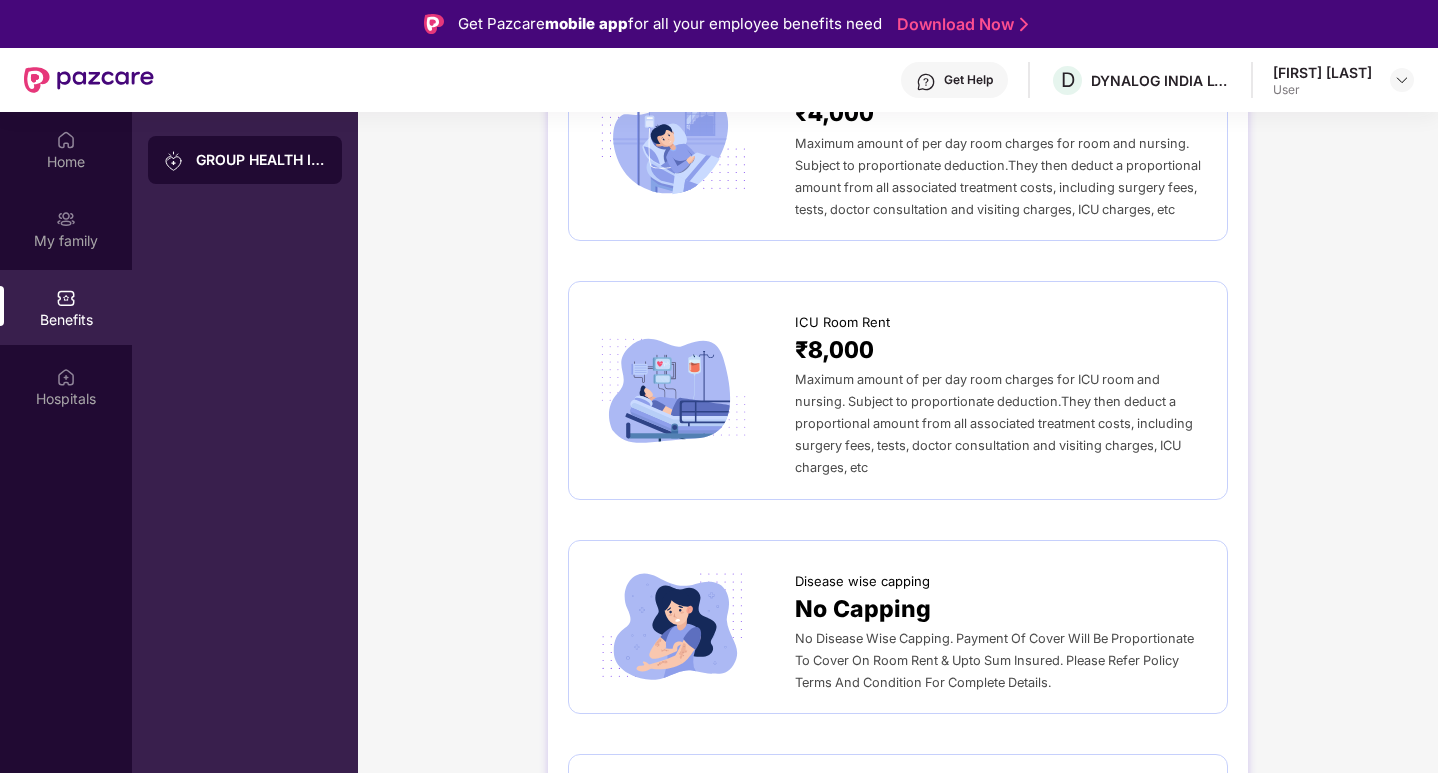 scroll, scrollTop: 400, scrollLeft: 0, axis: vertical 